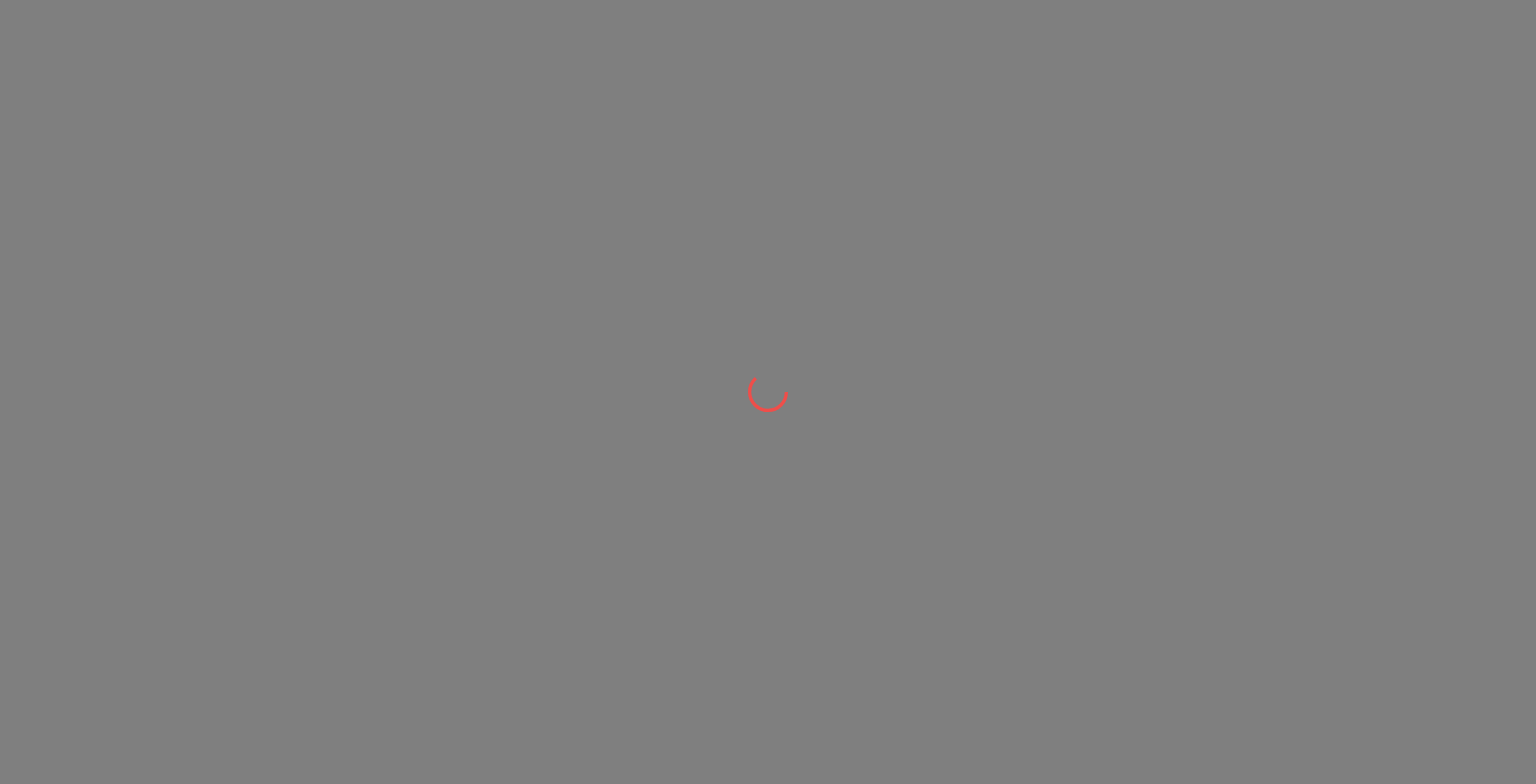 scroll, scrollTop: 0, scrollLeft: 0, axis: both 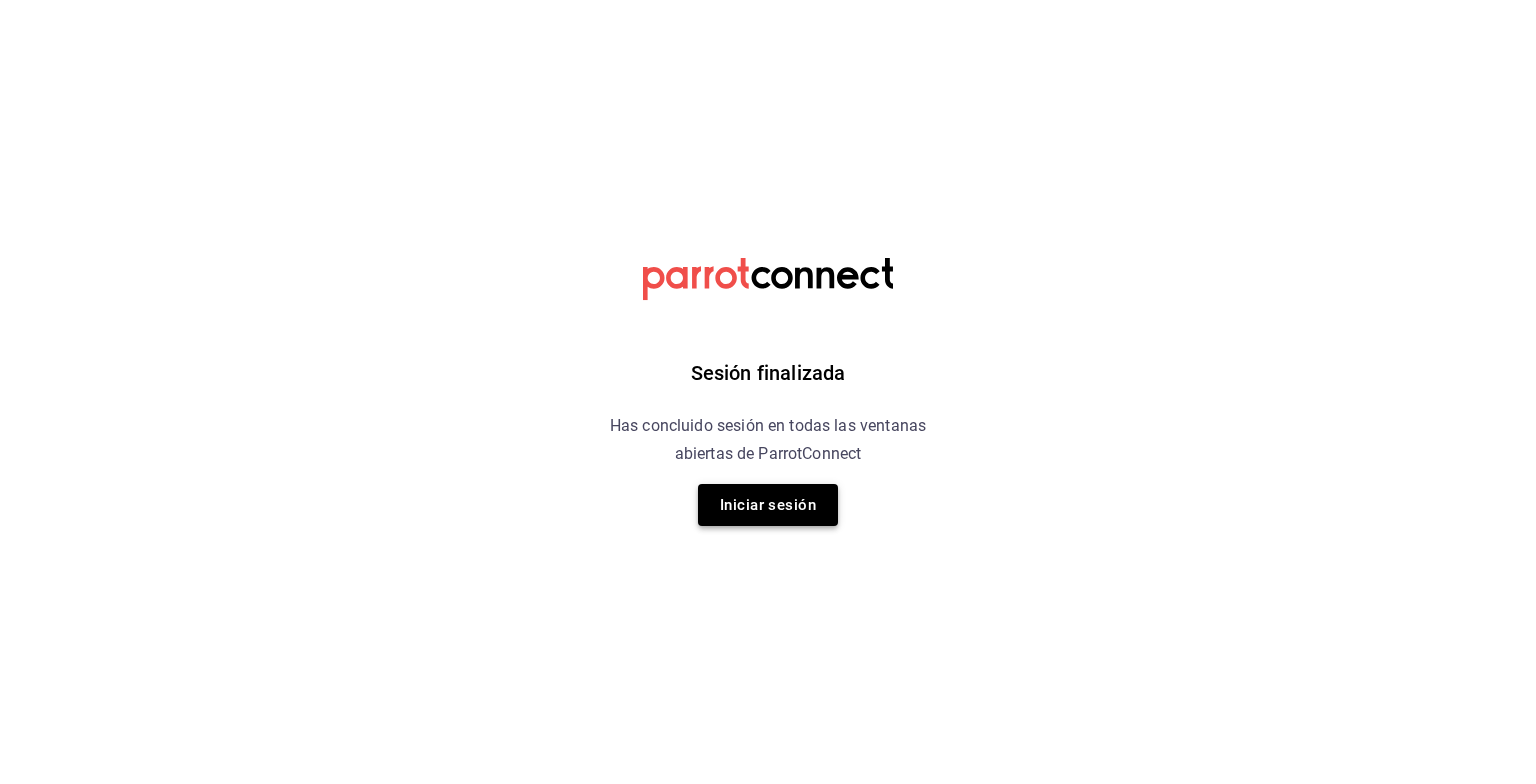 click on "Iniciar sesión" at bounding box center (768, 505) 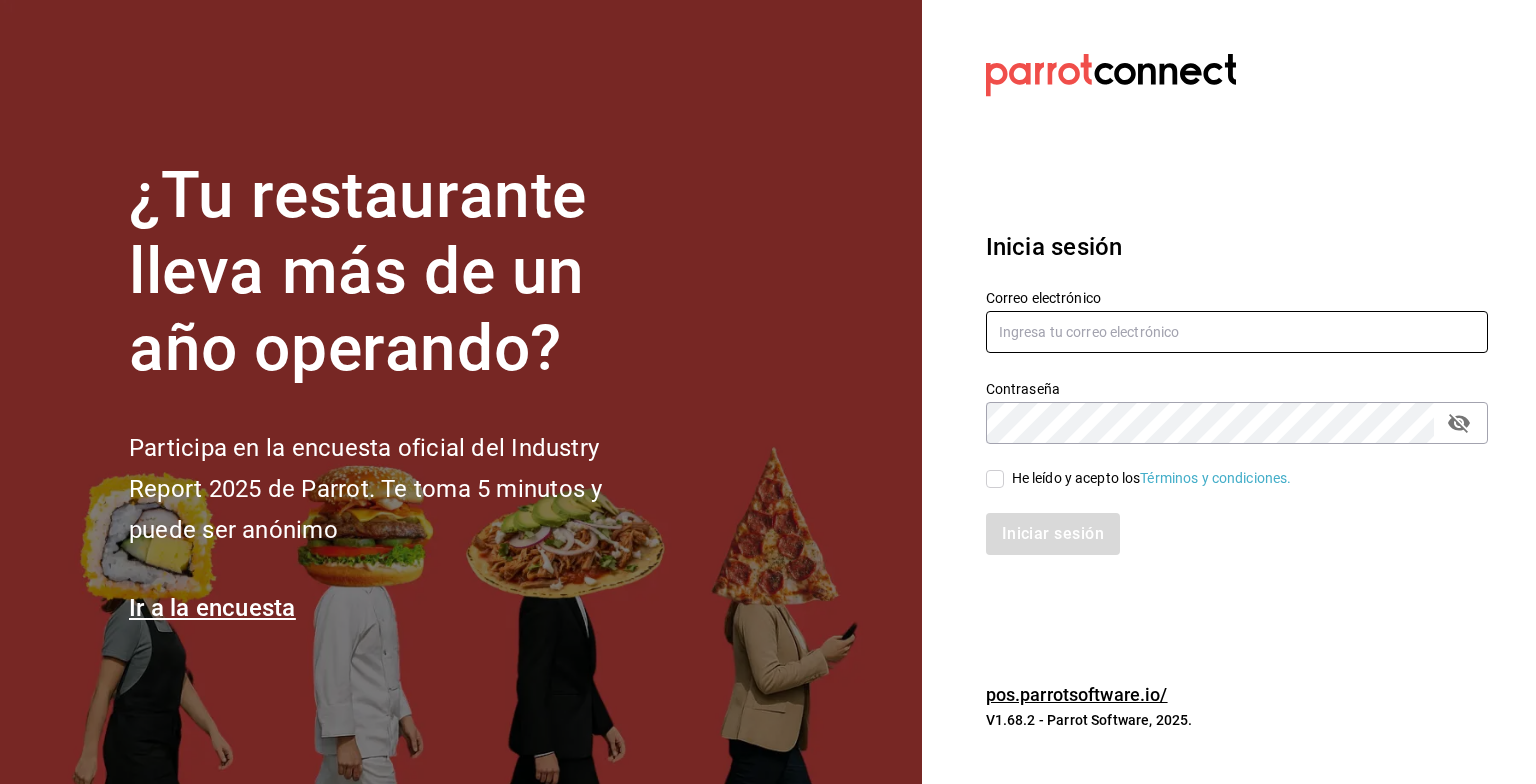 type on "[EMAIL]" 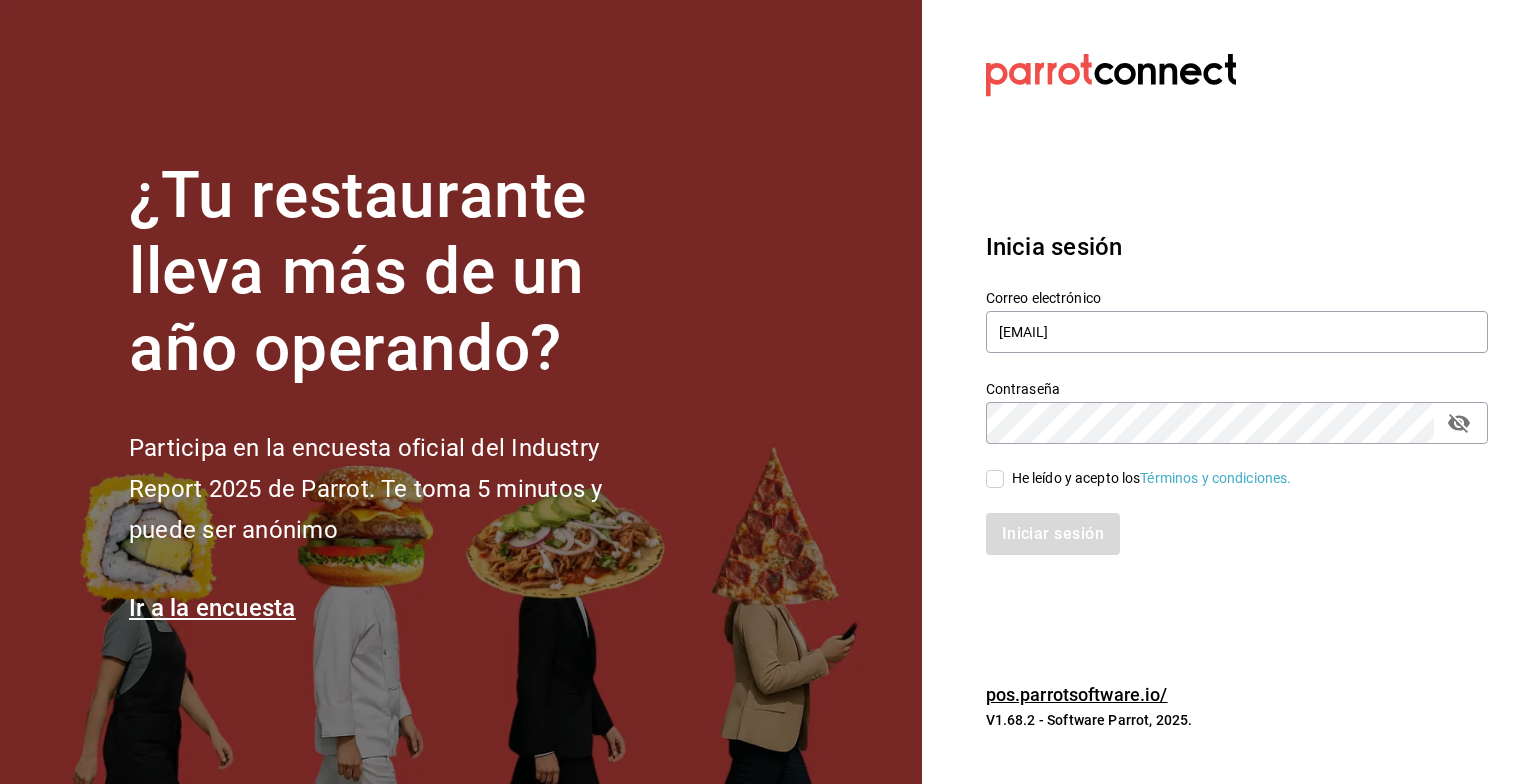 click on "He leído y acepto los  Términos y condiciones." at bounding box center [995, 479] 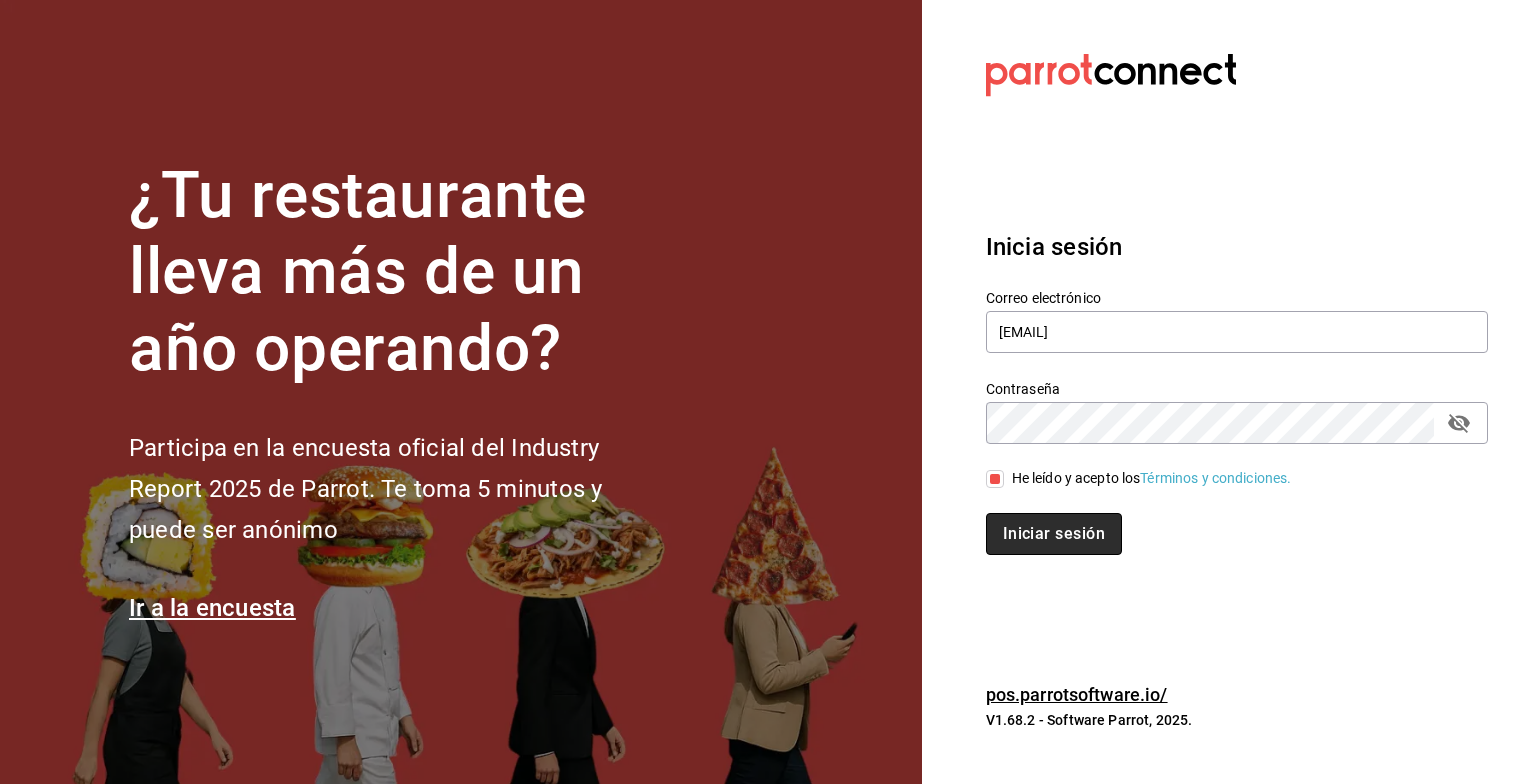 click on "Iniciar sesión" at bounding box center [1054, 534] 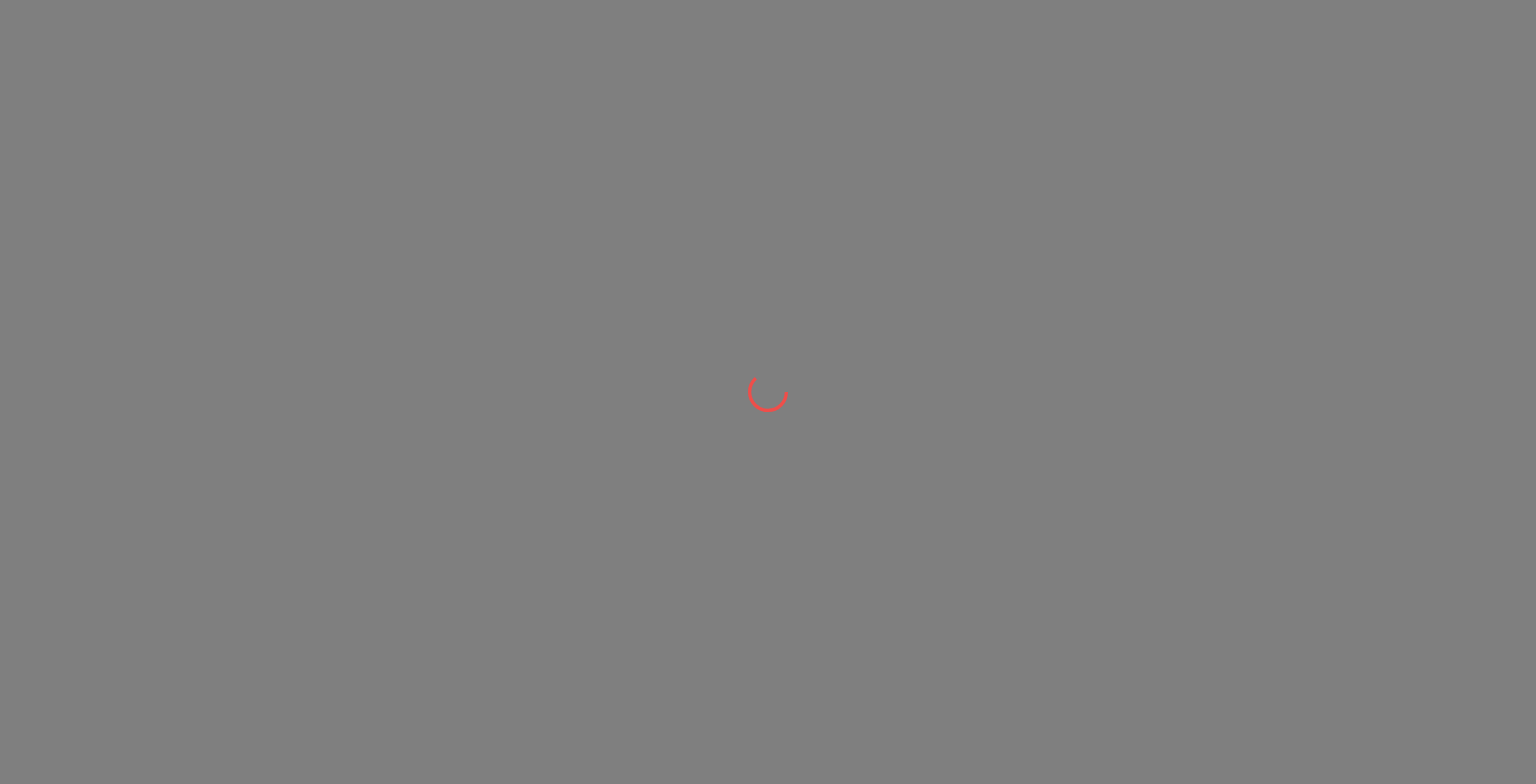 scroll, scrollTop: 0, scrollLeft: 0, axis: both 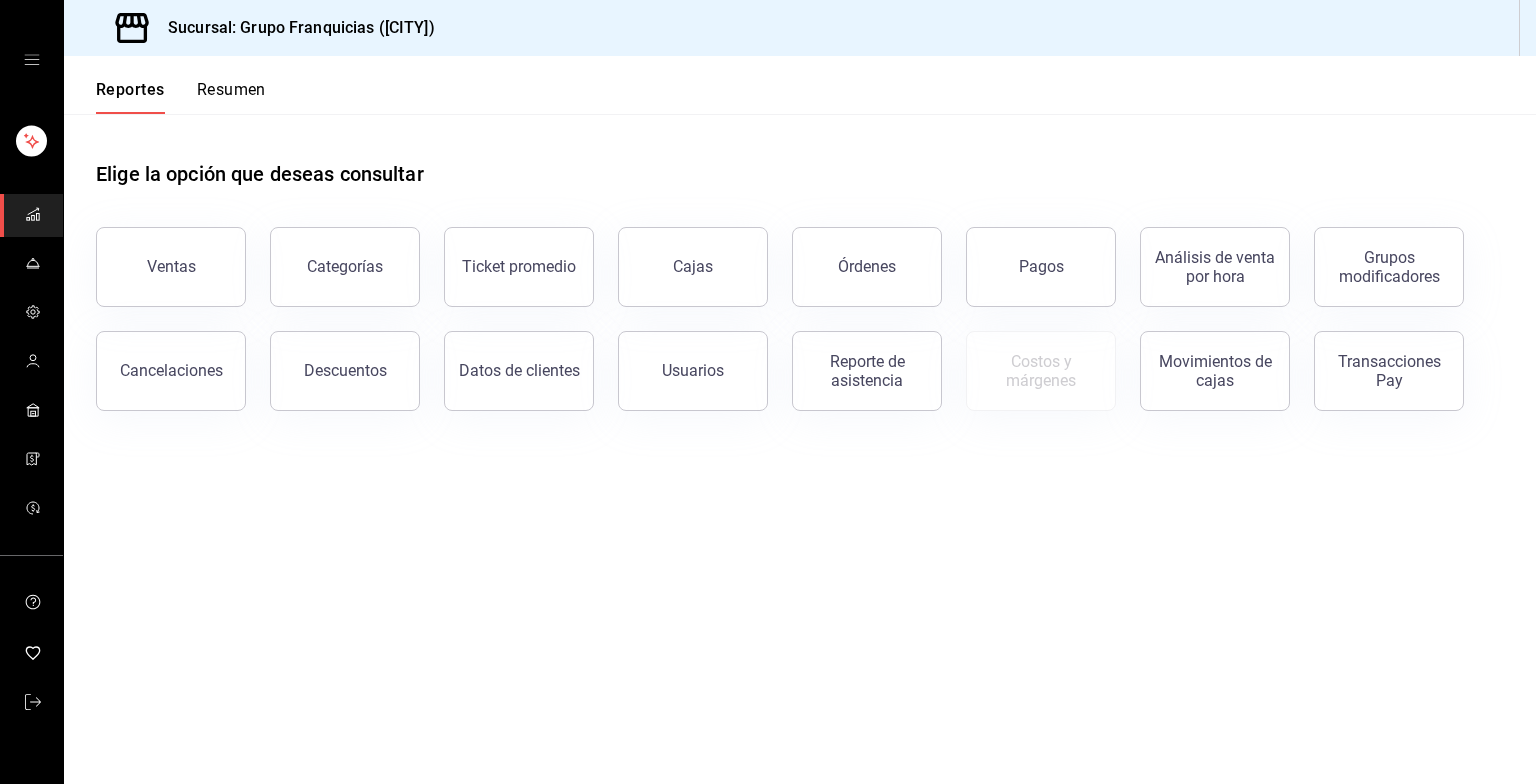 click on "Resumen" at bounding box center [231, 97] 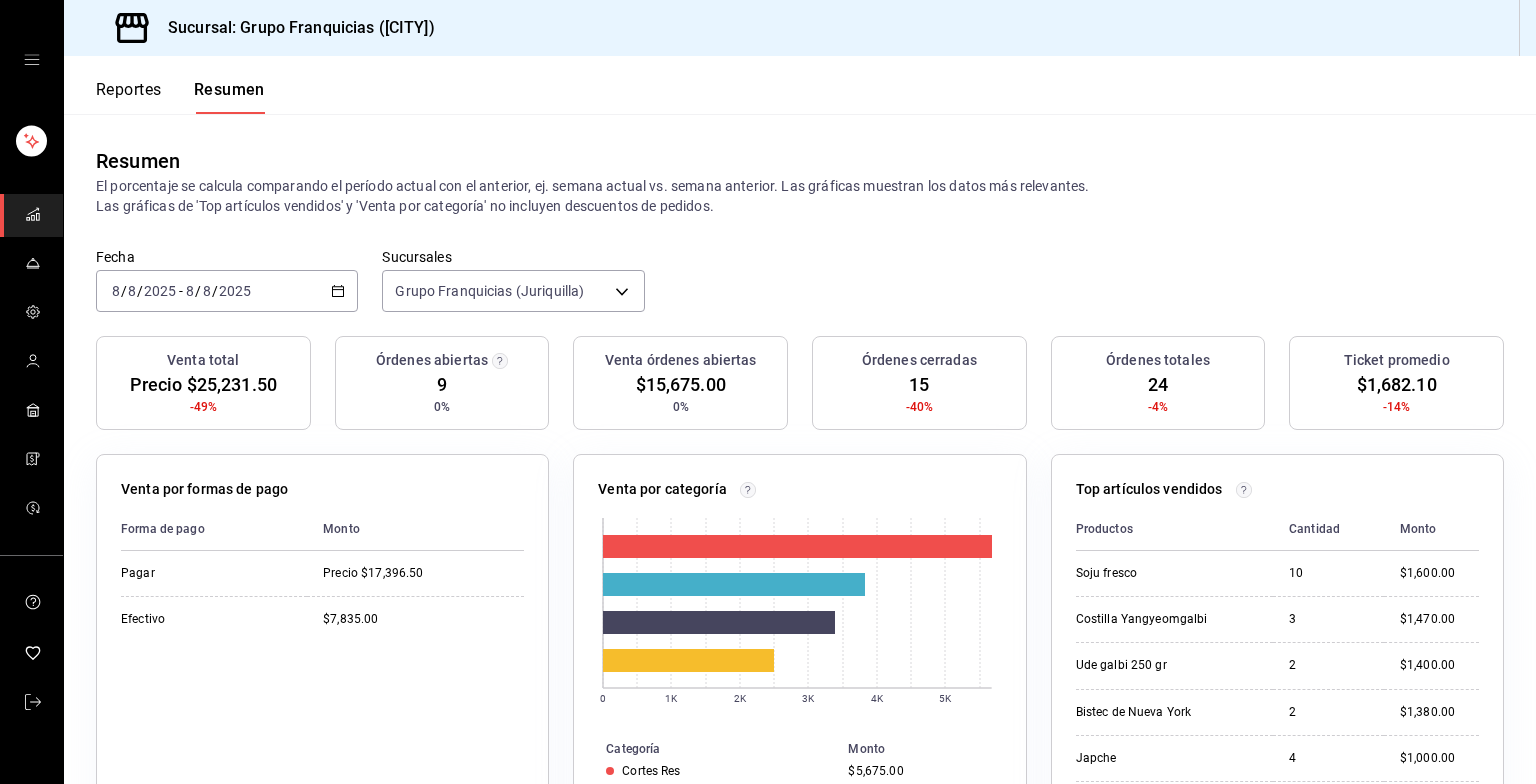 click on "2025-08-08 8 / 8 / 2025 - 2025-08-08 8 / 8 / 2025" at bounding box center [227, 291] 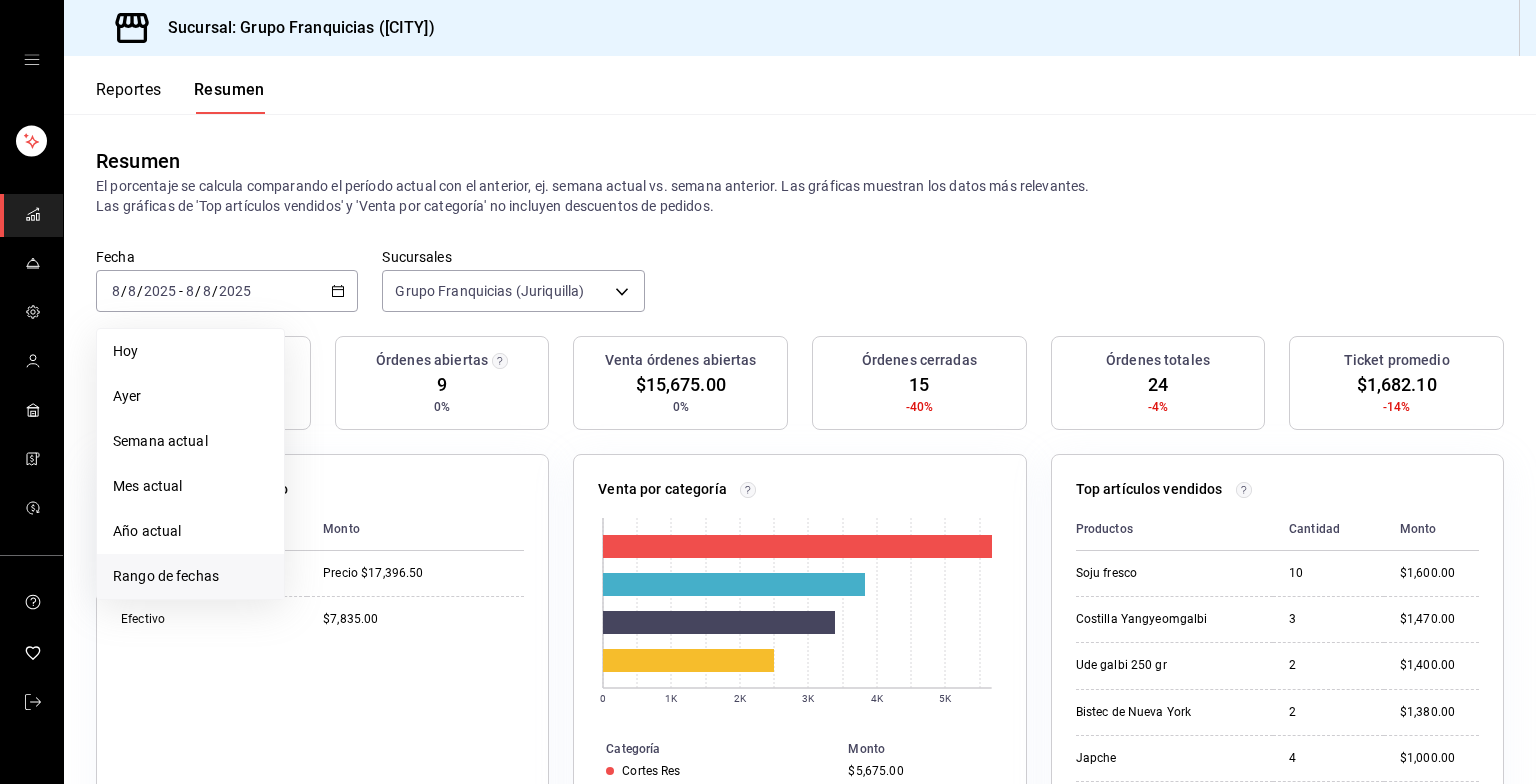 click on "Rango de fechas" at bounding box center [190, 576] 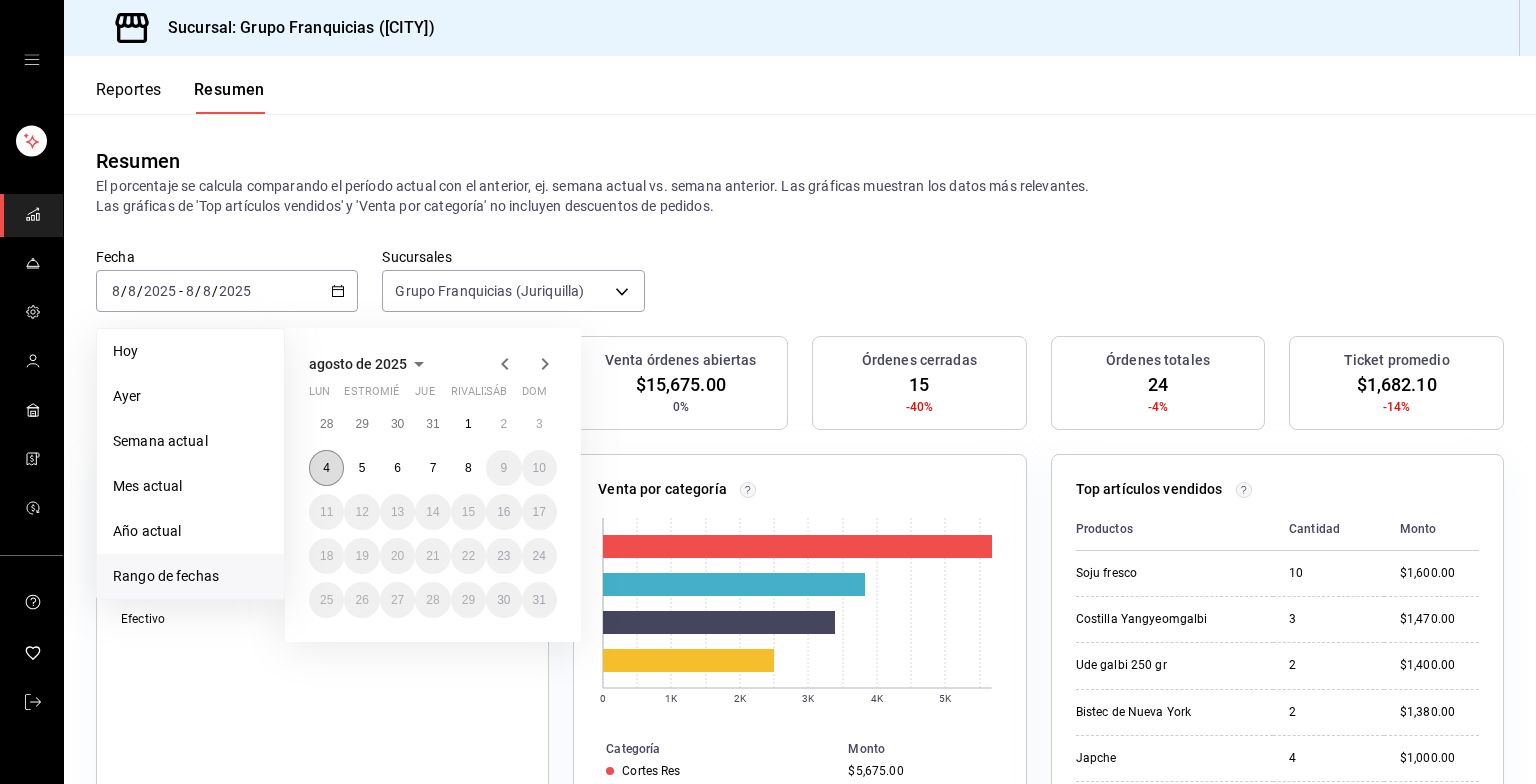 click on "4" at bounding box center (326, 468) 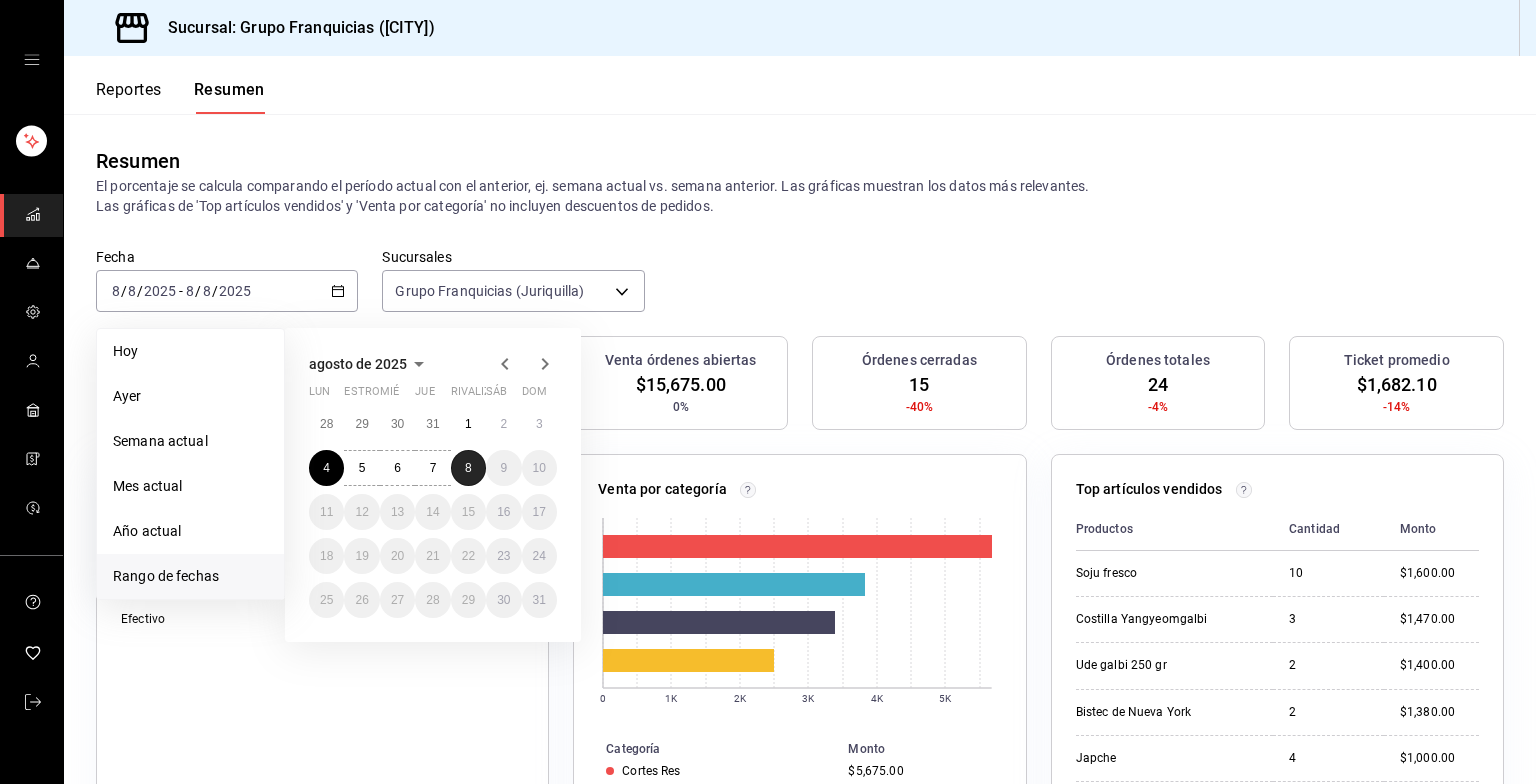 click on "8" at bounding box center [468, 468] 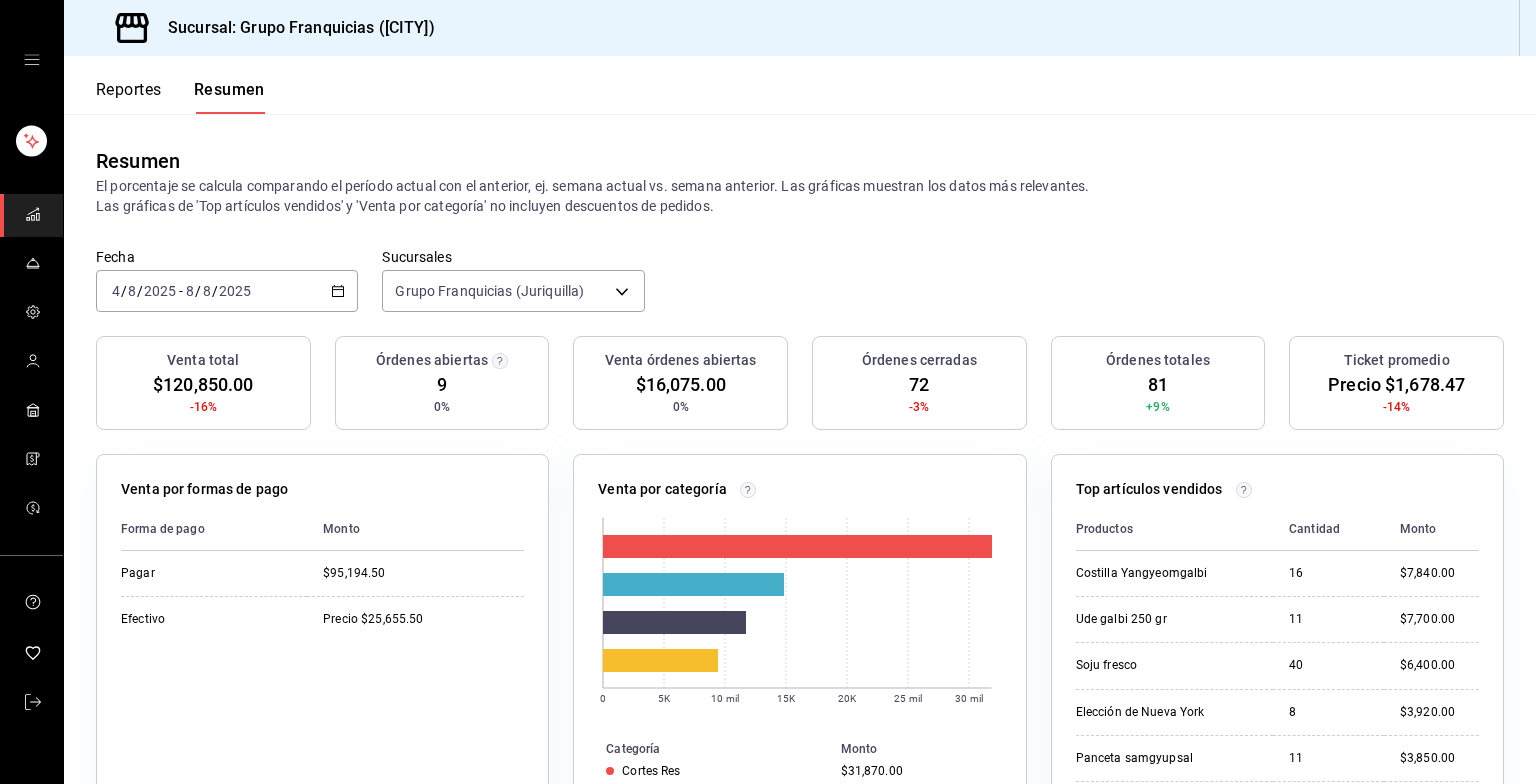 click on "2025-08-04 4 / 8 / 2025 - 2025-08-08 8 / 8 / 2025" at bounding box center [227, 291] 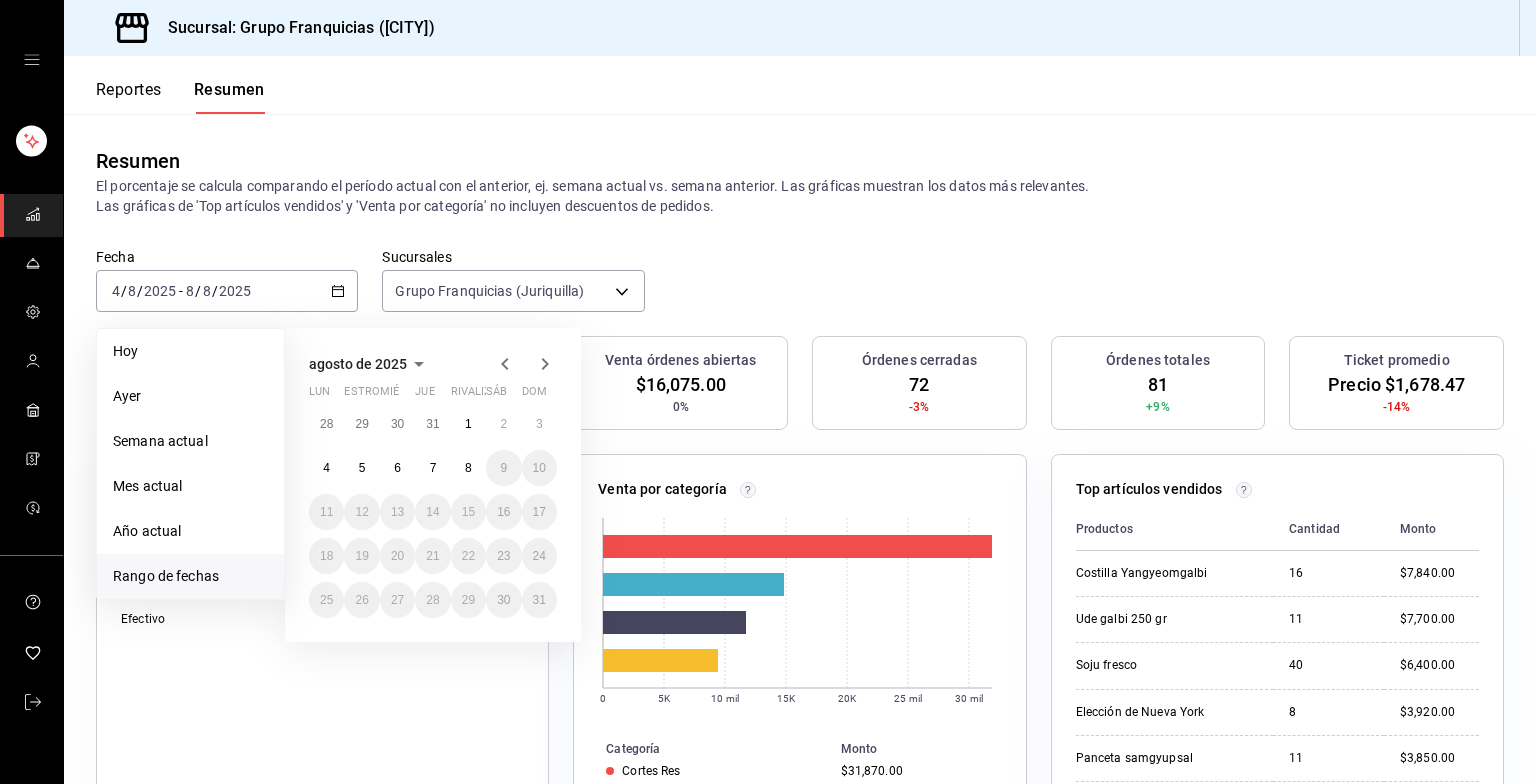 click on "Fecha [DATE] [DATE] - [DATE] [DATE] Hoy Ayer Semana actual Mes actual Año actual Rango de fechas agosto de [YEAR] Lun estropear mié jue rivalizar sáb dom 28 29 30 31 1 2 3 4 5 6 7 8 9 10 11 12 13 14 15 16 17 18 19 20 21 22 23 24 25 26 27 28 29 30 31 Sucursales Grupo Franquicias ([CITY]) [object Object]" at bounding box center [800, 292] 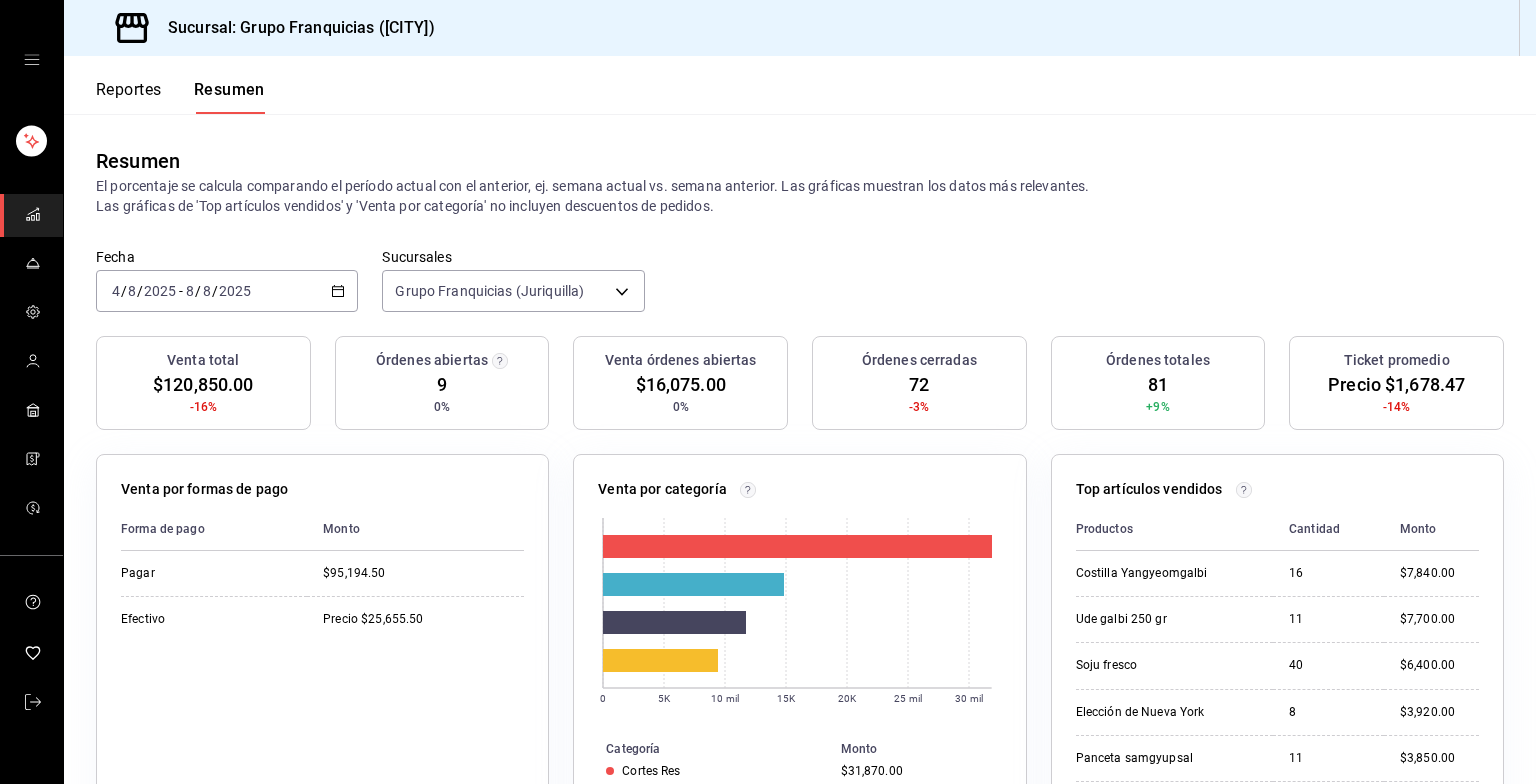 click on "Reportes" at bounding box center [129, 90] 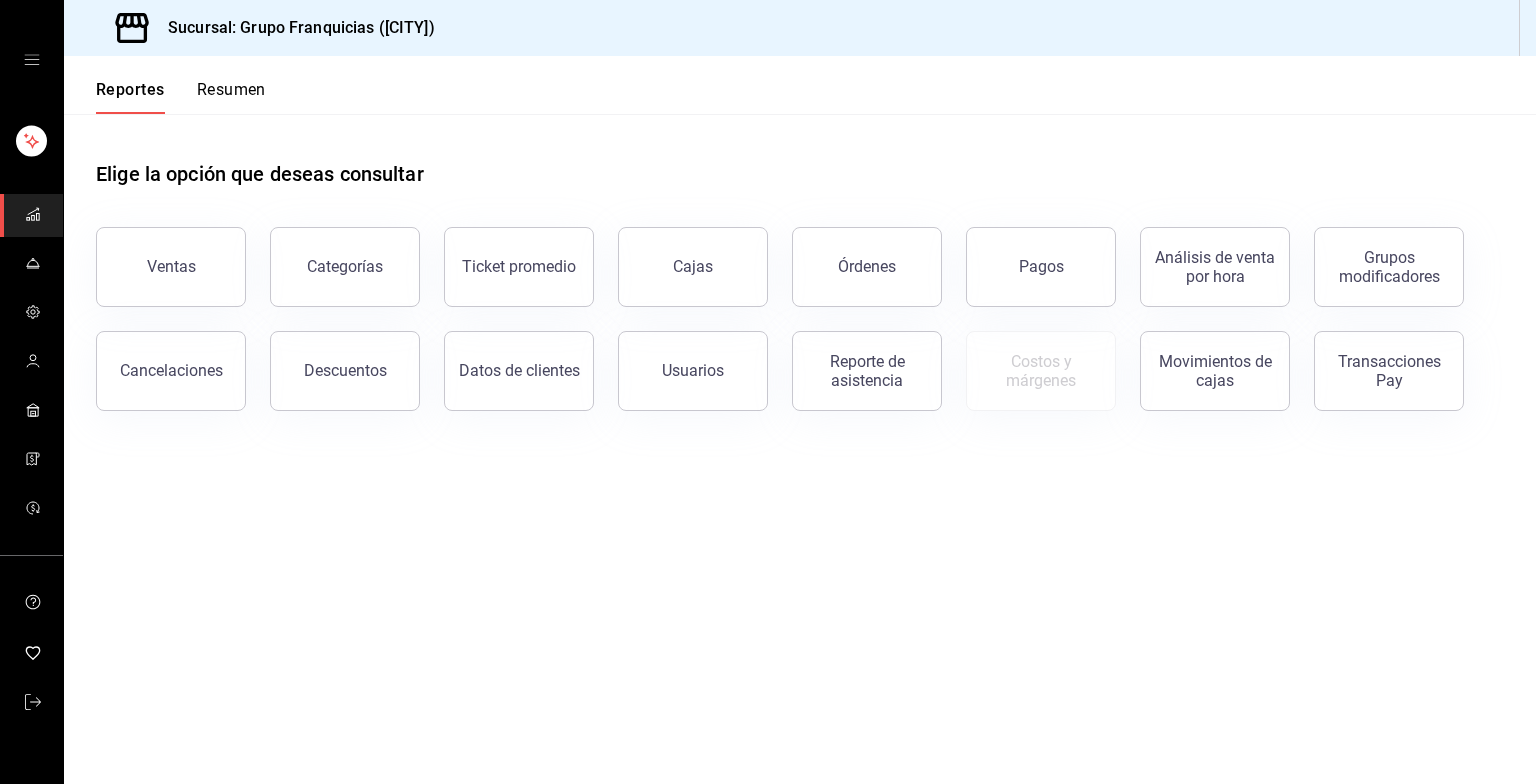 click on "Resumen" at bounding box center [231, 90] 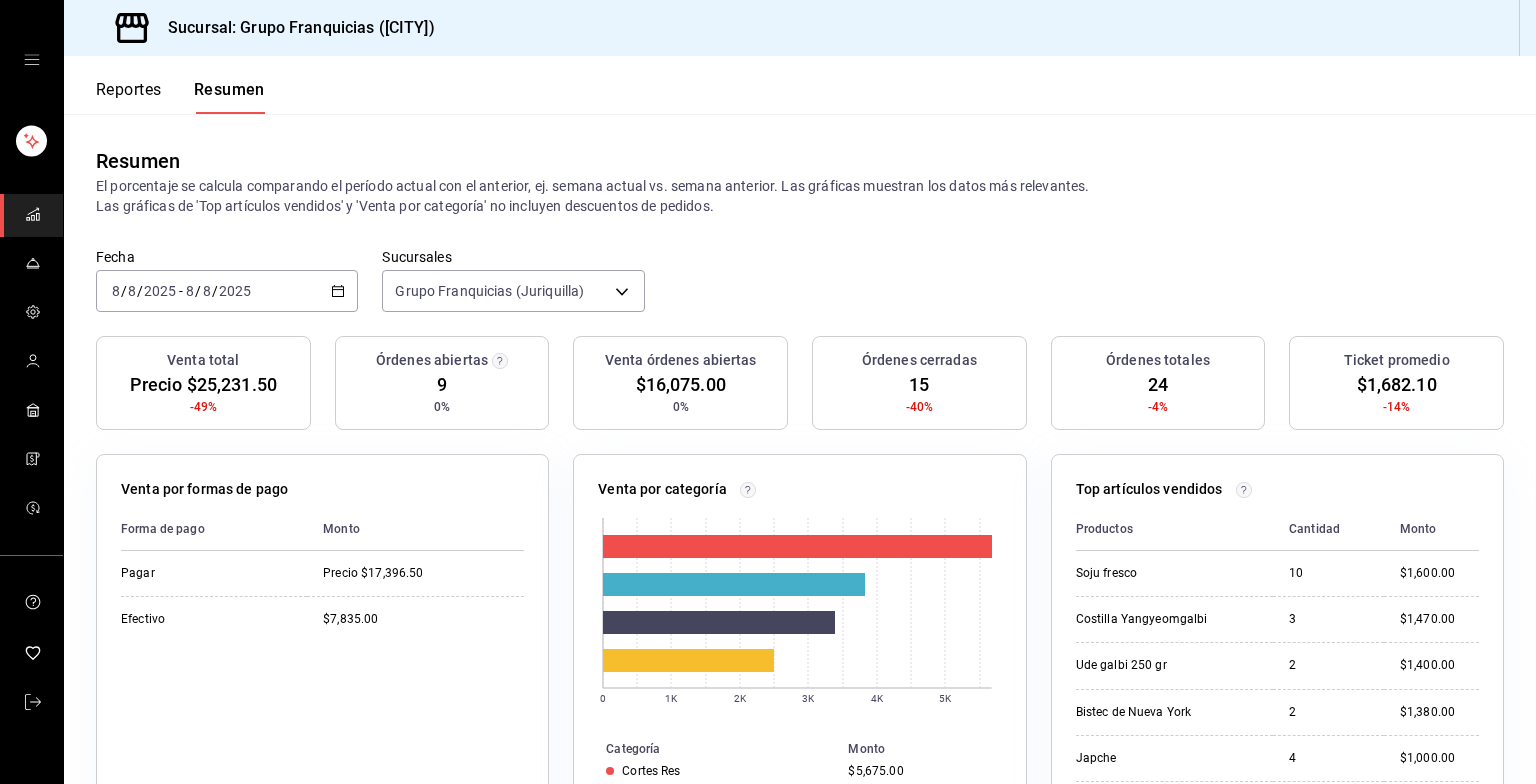 click on "2025-08-08 8 / 8 / 2025 - 2025-08-08 8 / 8 / 2025" at bounding box center (227, 291) 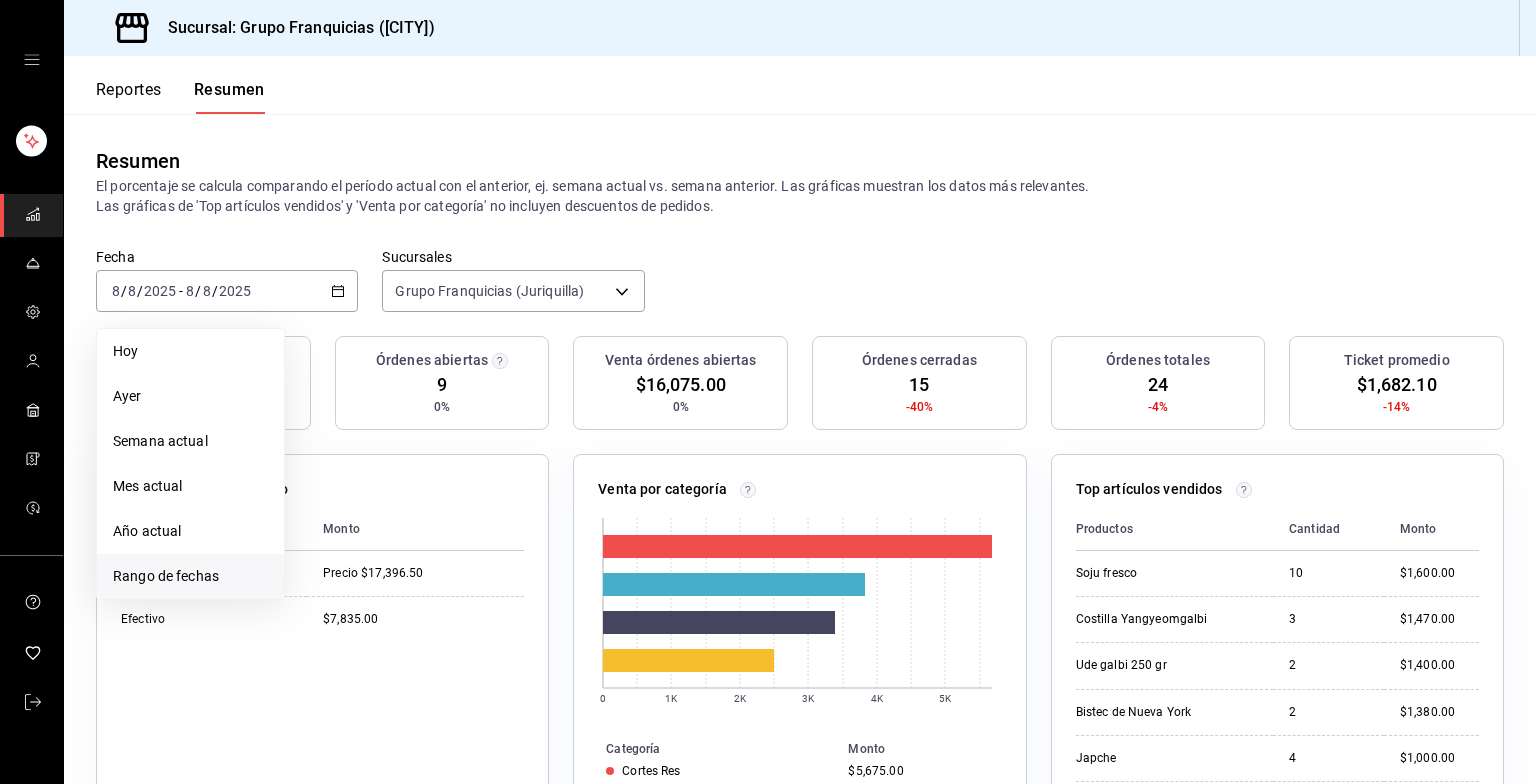 click on "Rango de fechas" at bounding box center [190, 576] 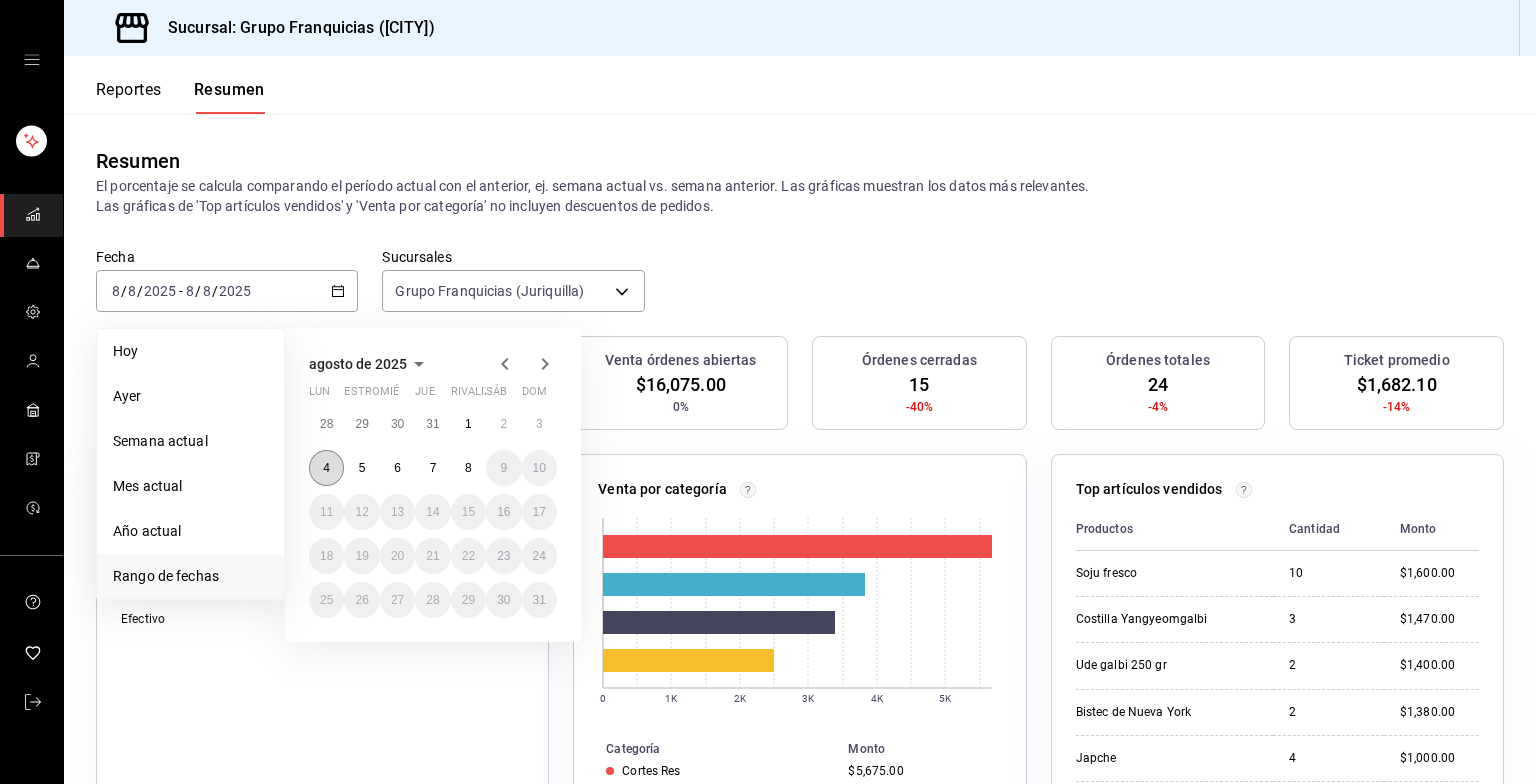 click on "4" at bounding box center (326, 468) 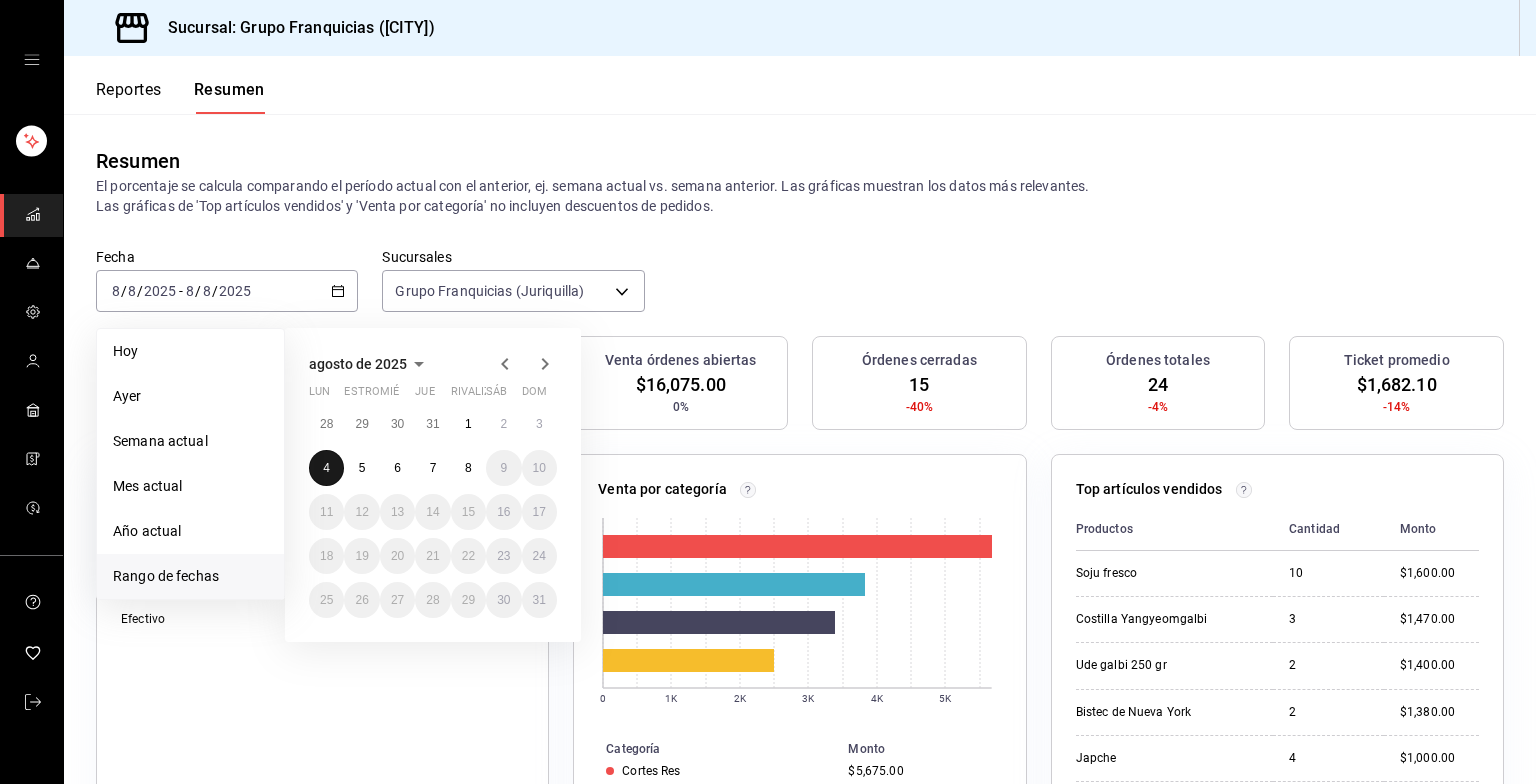 click on "4" at bounding box center (326, 468) 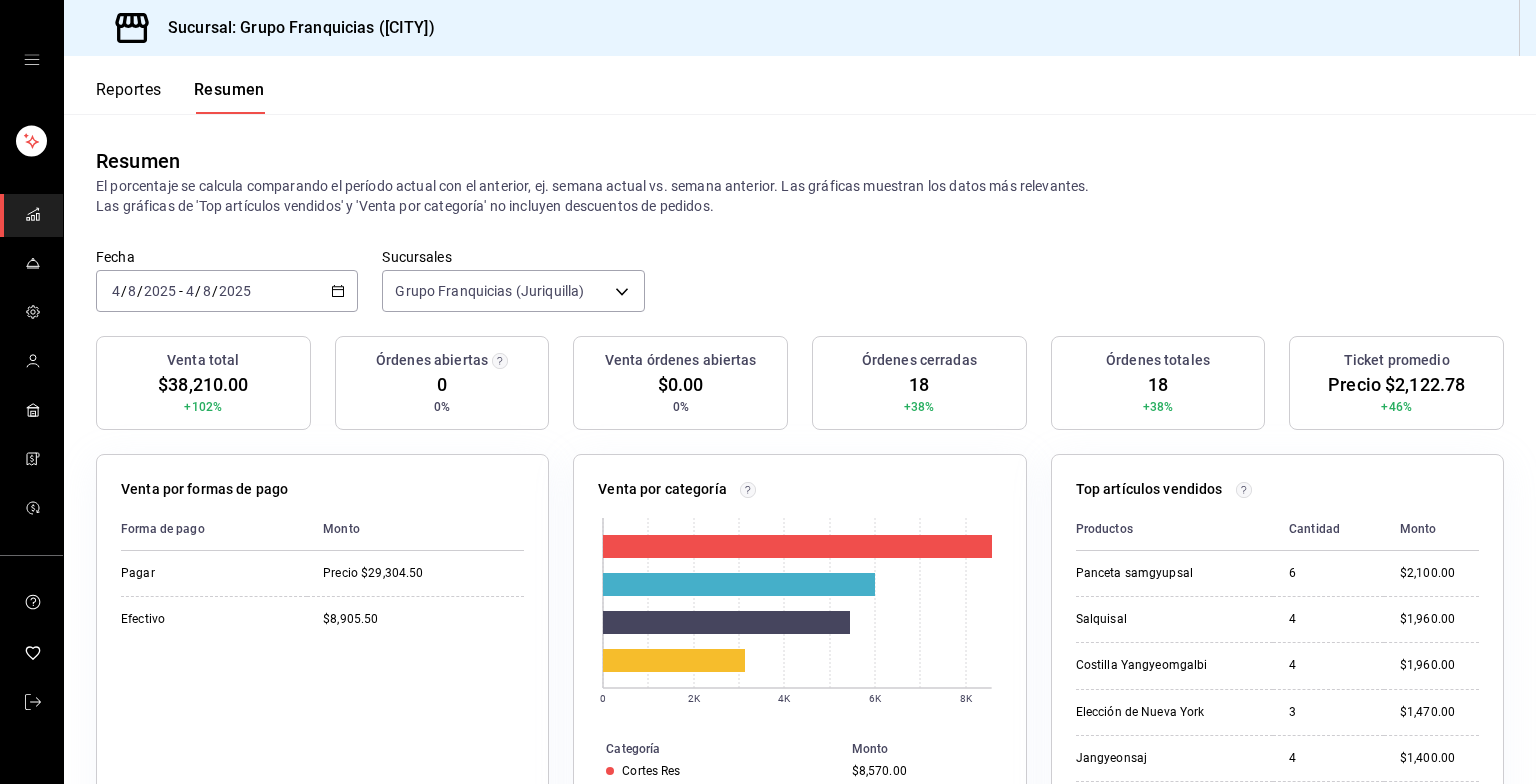 click on "[DATE] [DATE] - [DATE] [DATE]" at bounding box center (227, 291) 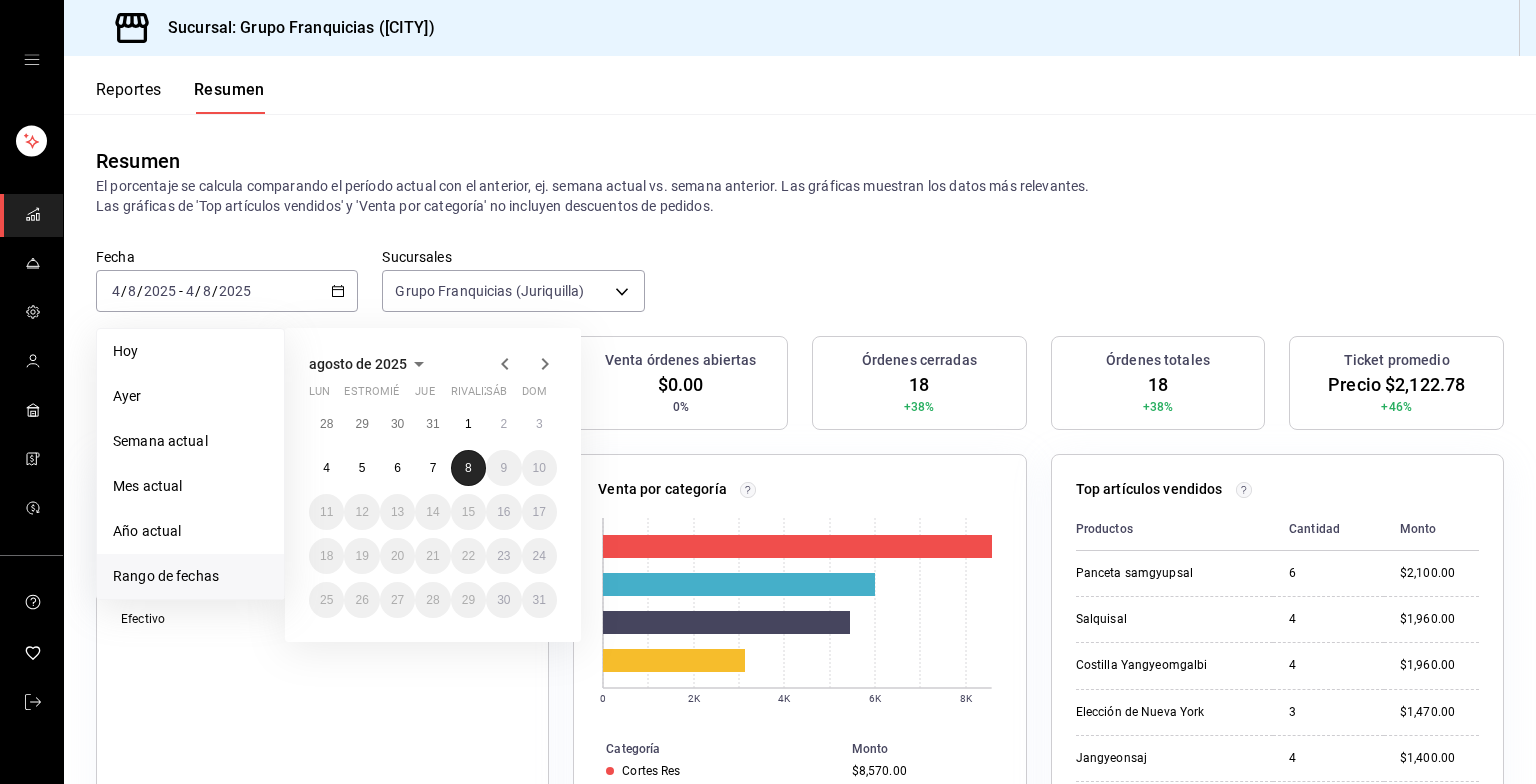 click on "8" at bounding box center [468, 468] 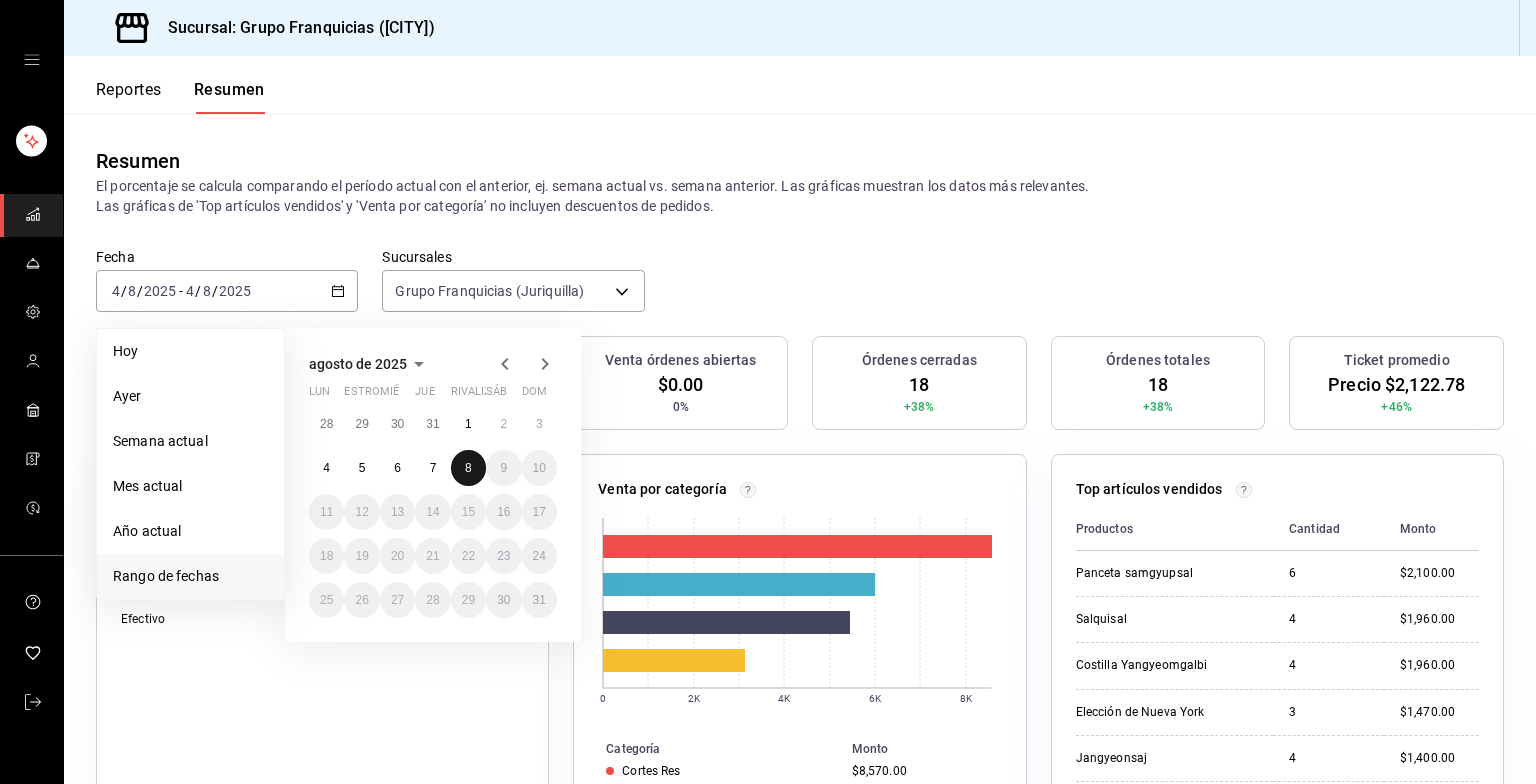 click on "8" at bounding box center [468, 468] 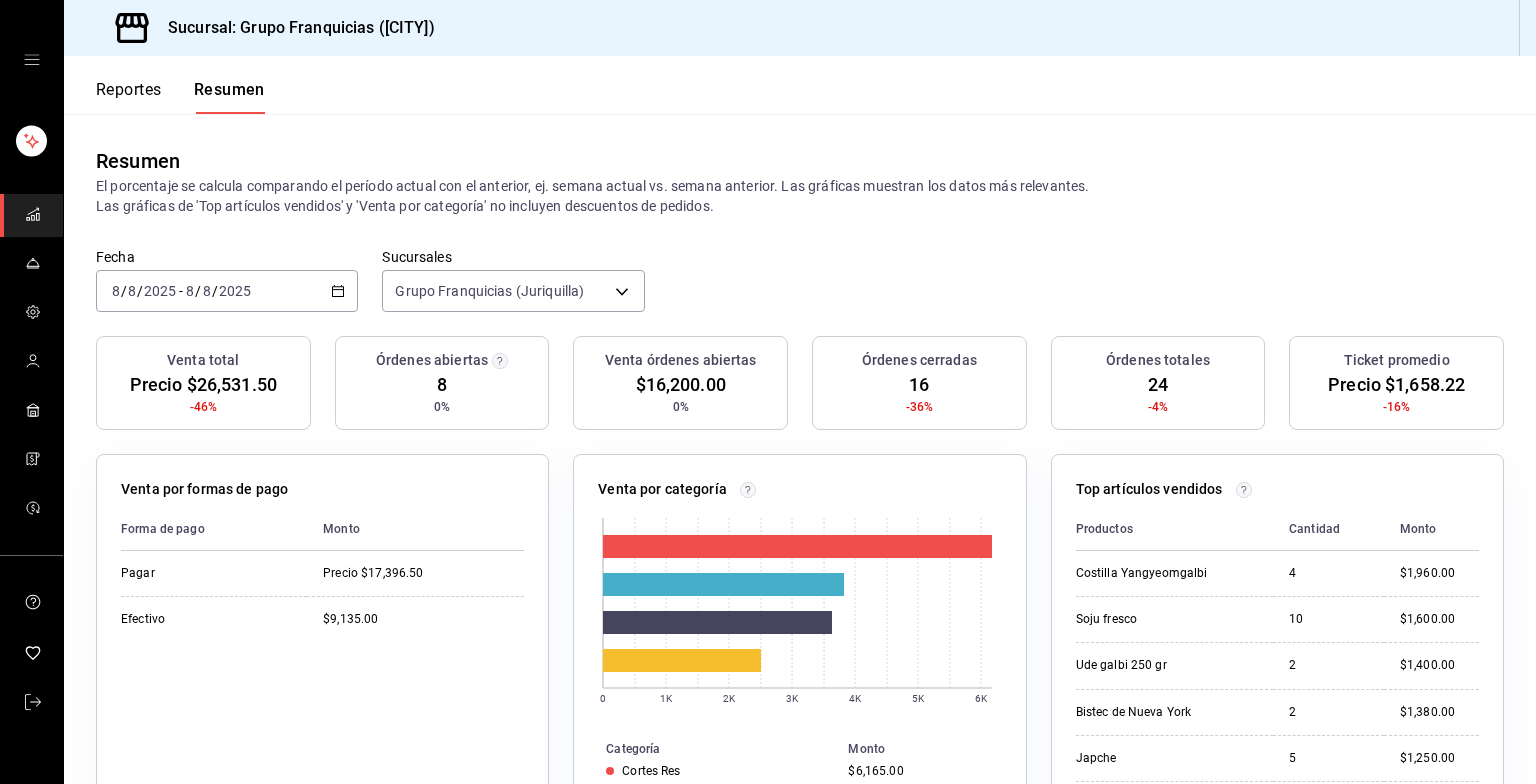 click on "Reportes" at bounding box center [129, 90] 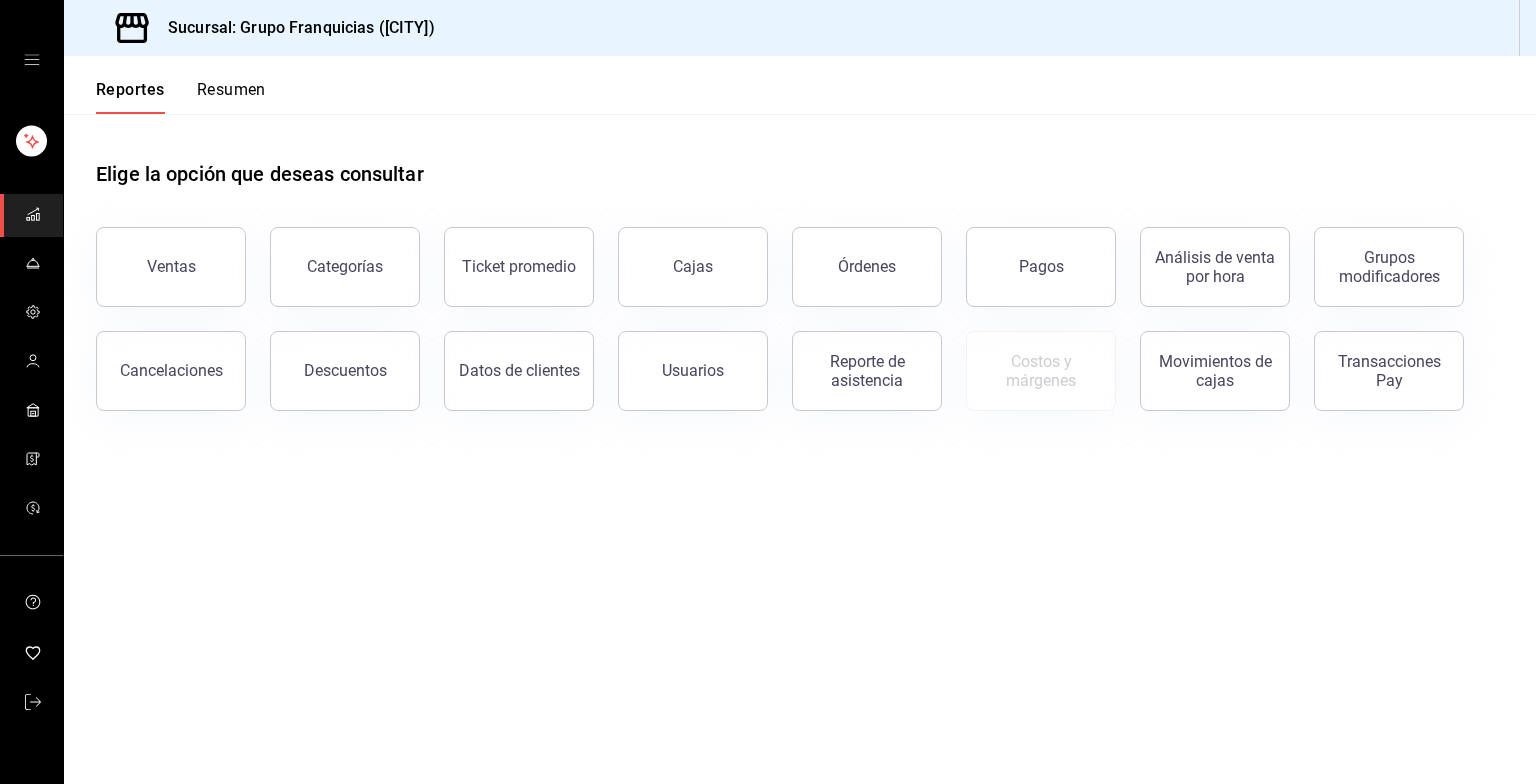 click on "Resumen" at bounding box center (231, 97) 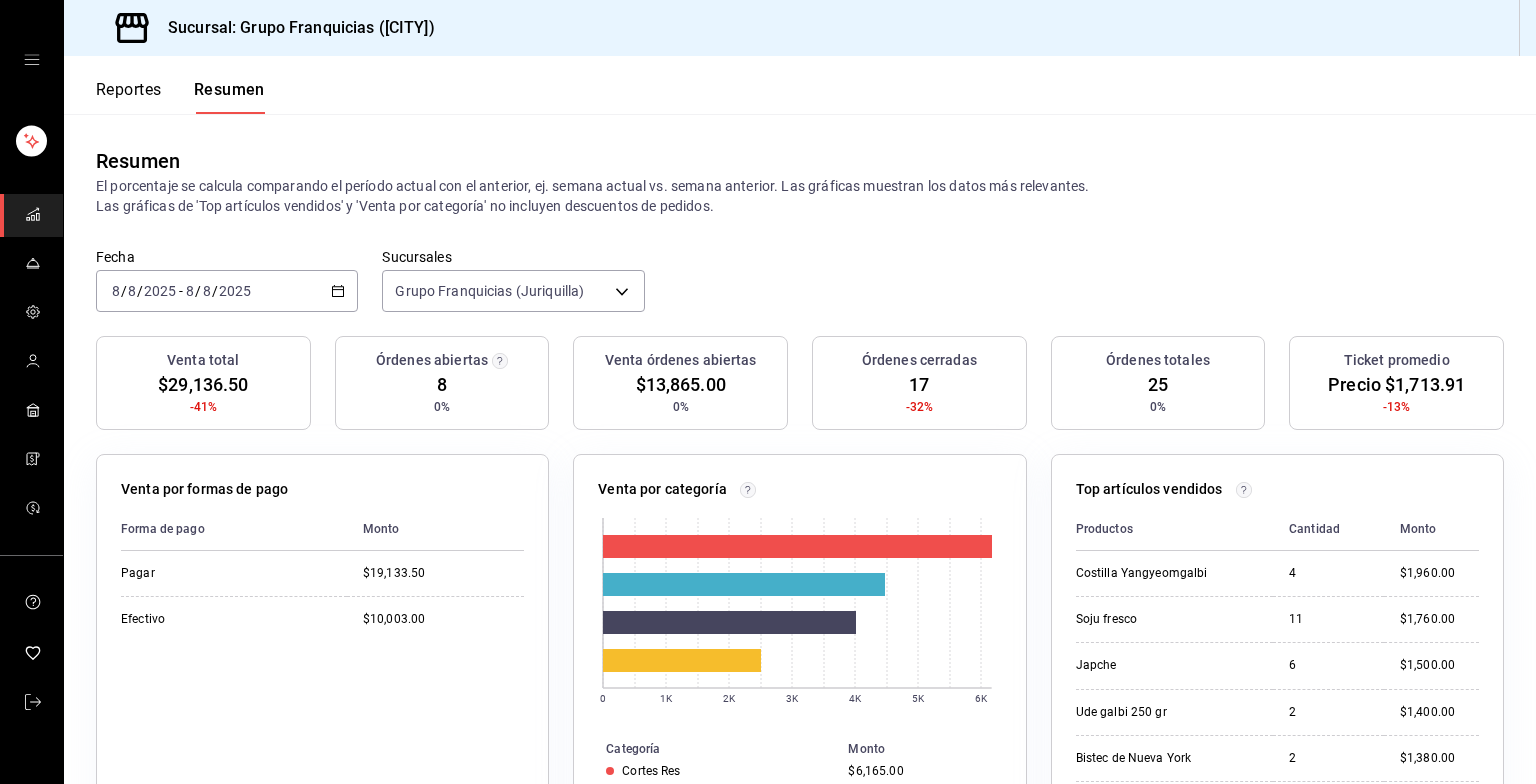 click on "Reportes" at bounding box center (129, 97) 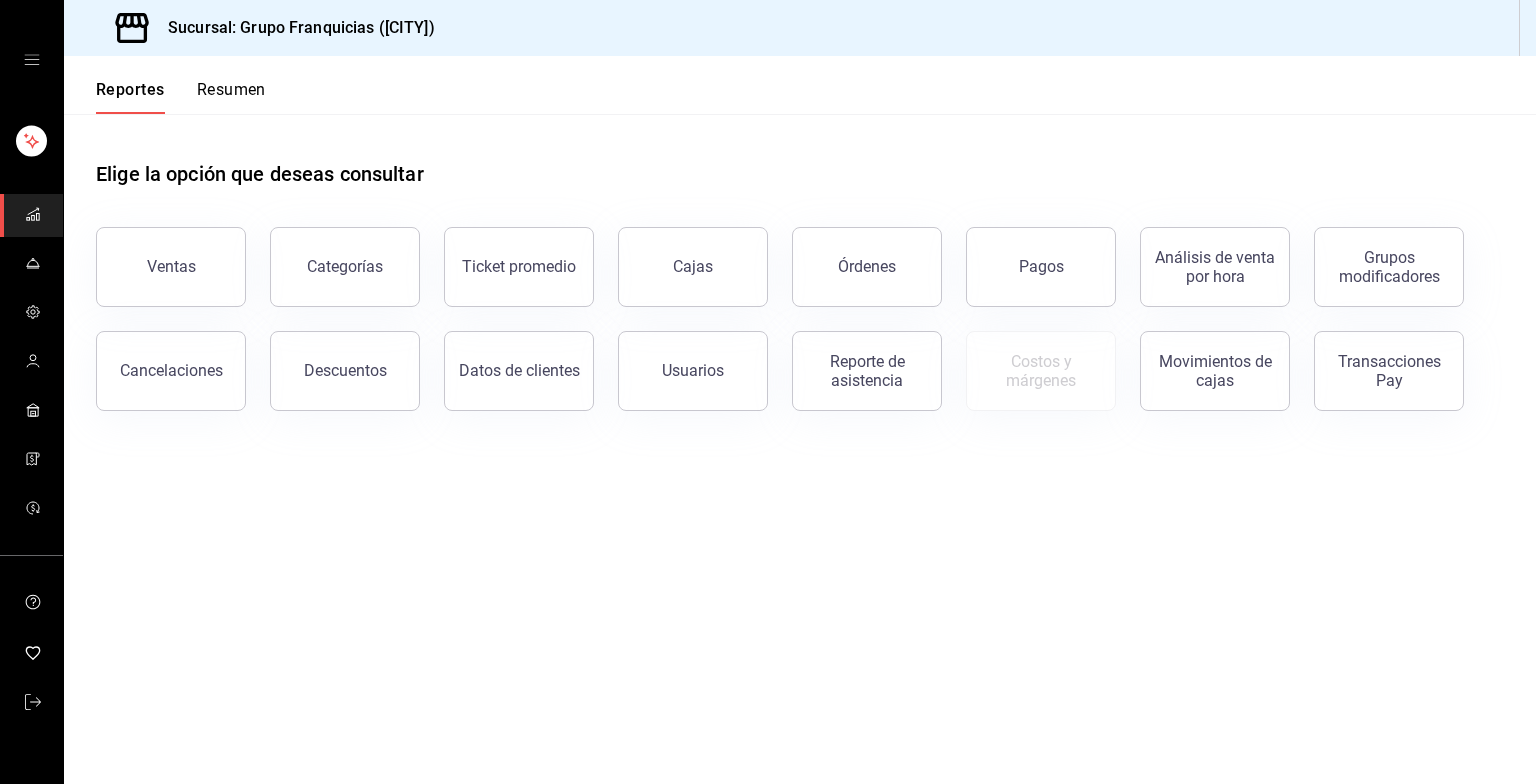 click on "Resumen" at bounding box center (231, 90) 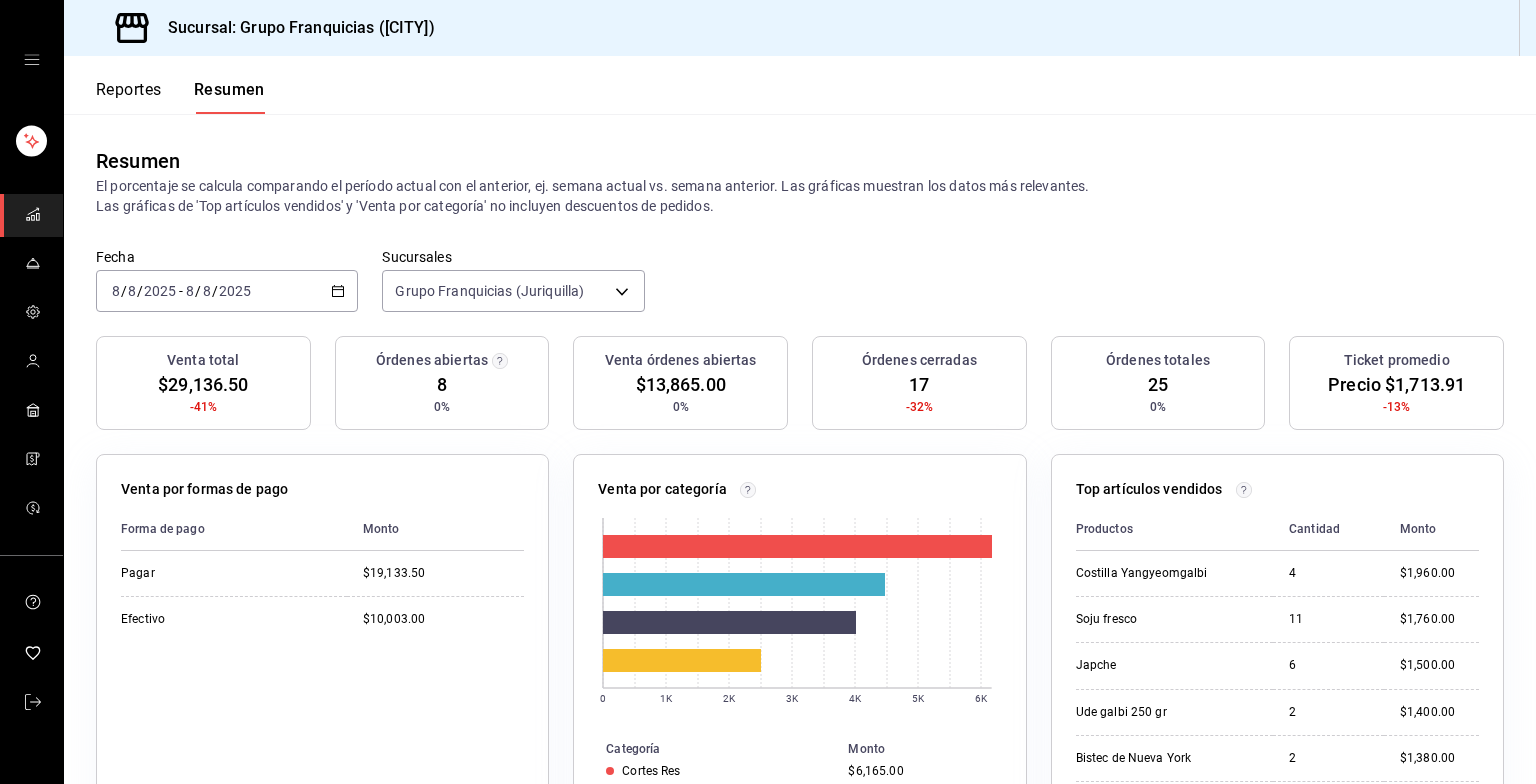 click on "2025-08-08 8 / 8 / 2025 - 2025-08-08 8 / 8 / 2025" at bounding box center [227, 291] 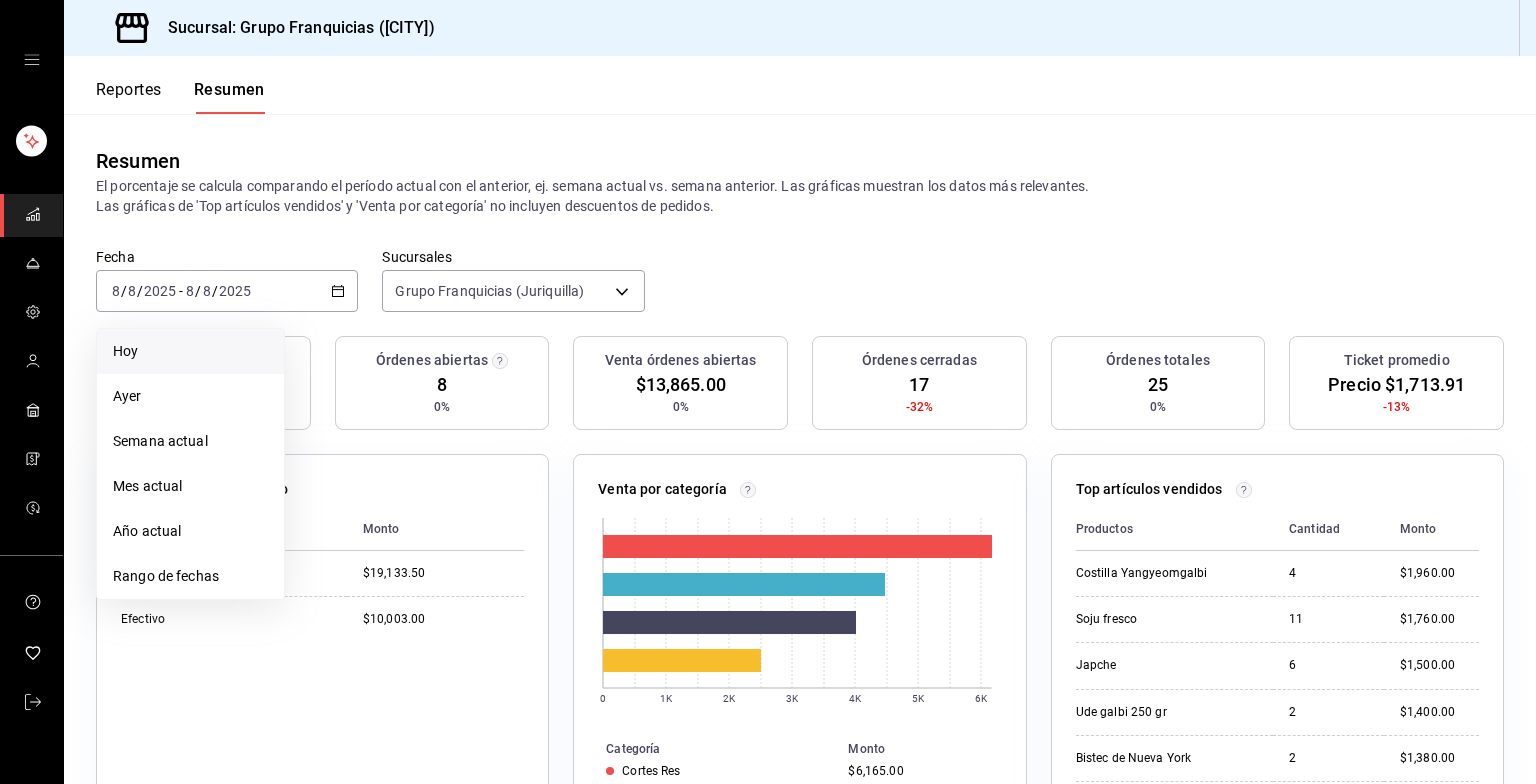 click on "Hoy" at bounding box center [190, 351] 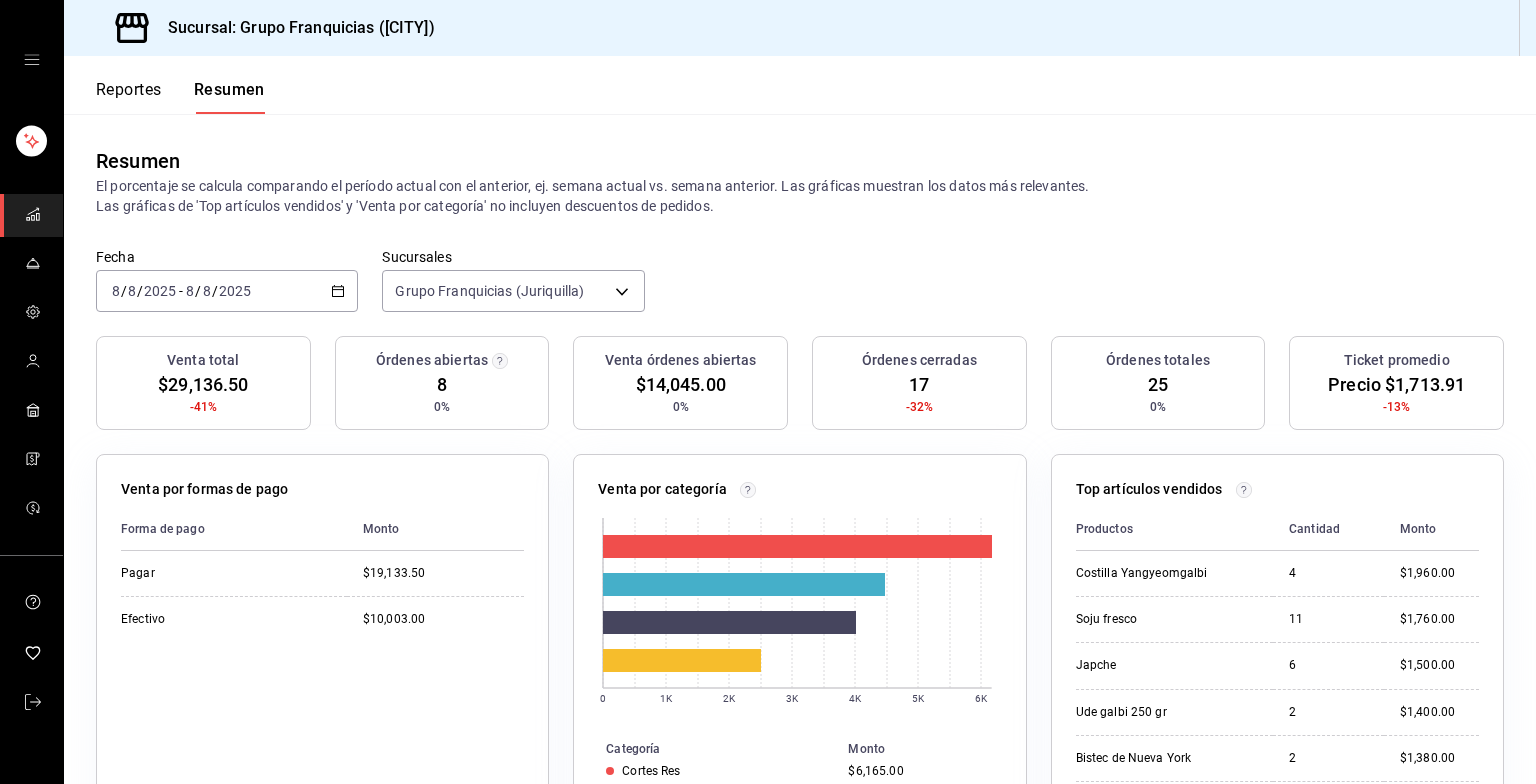 click on "2025-08-08 8 / 8 / 2025 - 2025-08-08 8 / 8 / 2025" at bounding box center (227, 291) 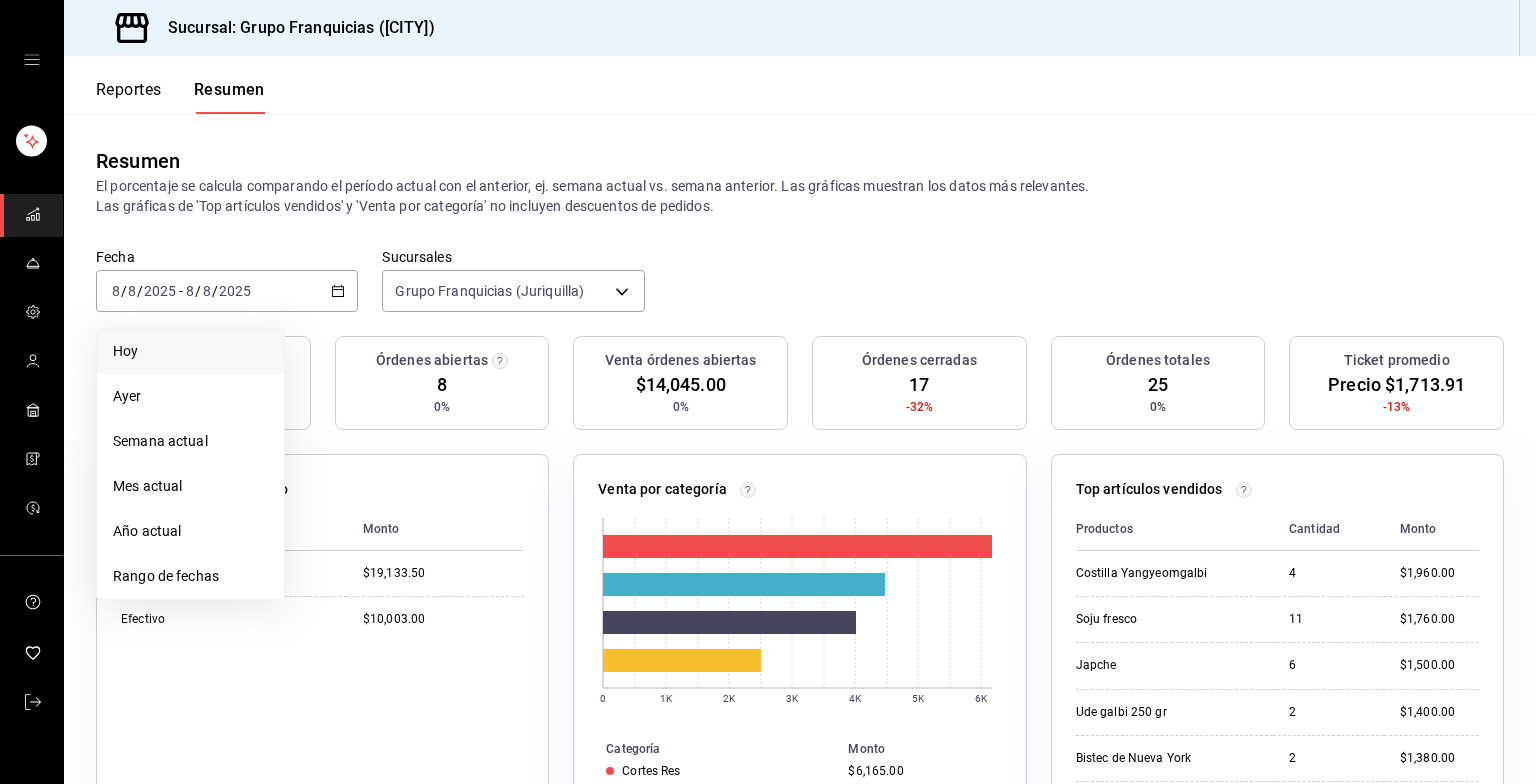 click on "Hoy" at bounding box center (190, 351) 